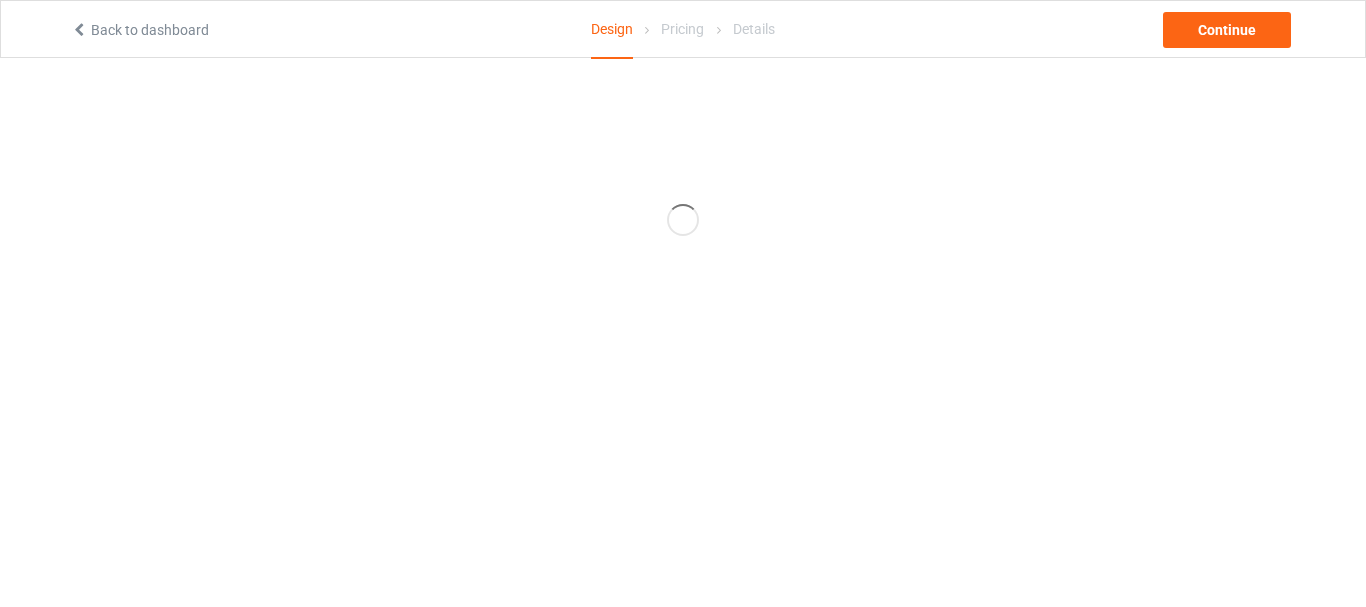 scroll, scrollTop: 0, scrollLeft: 0, axis: both 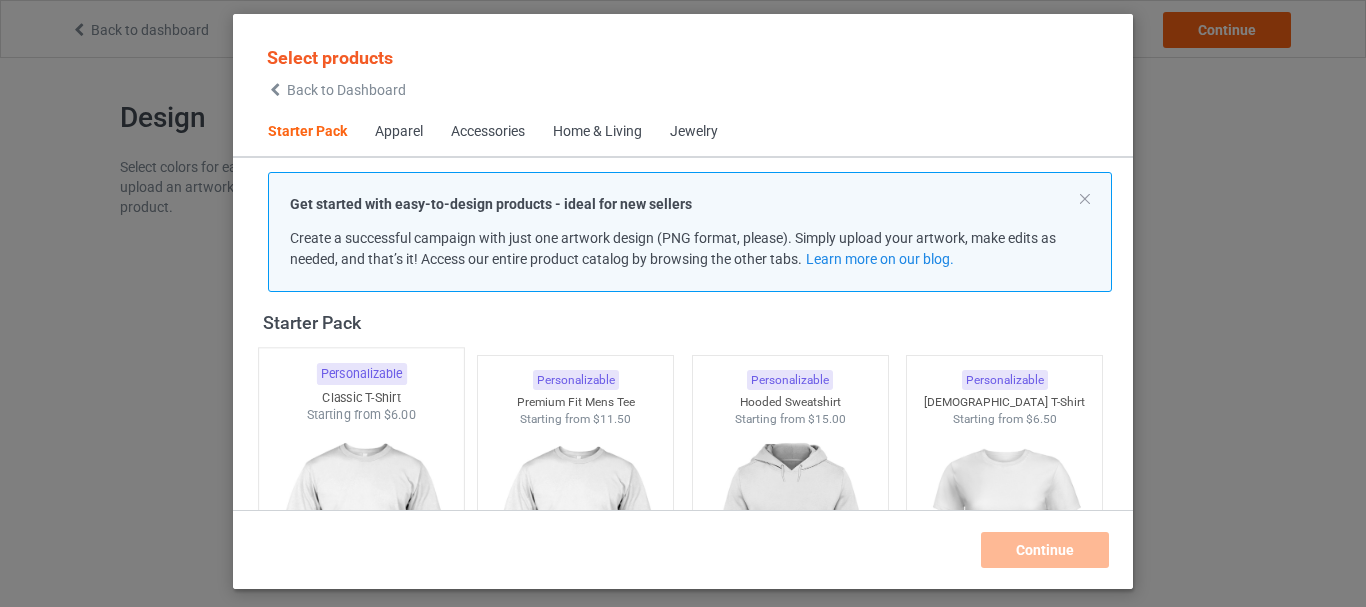 click on "Starting from   $6.00" at bounding box center (361, 414) 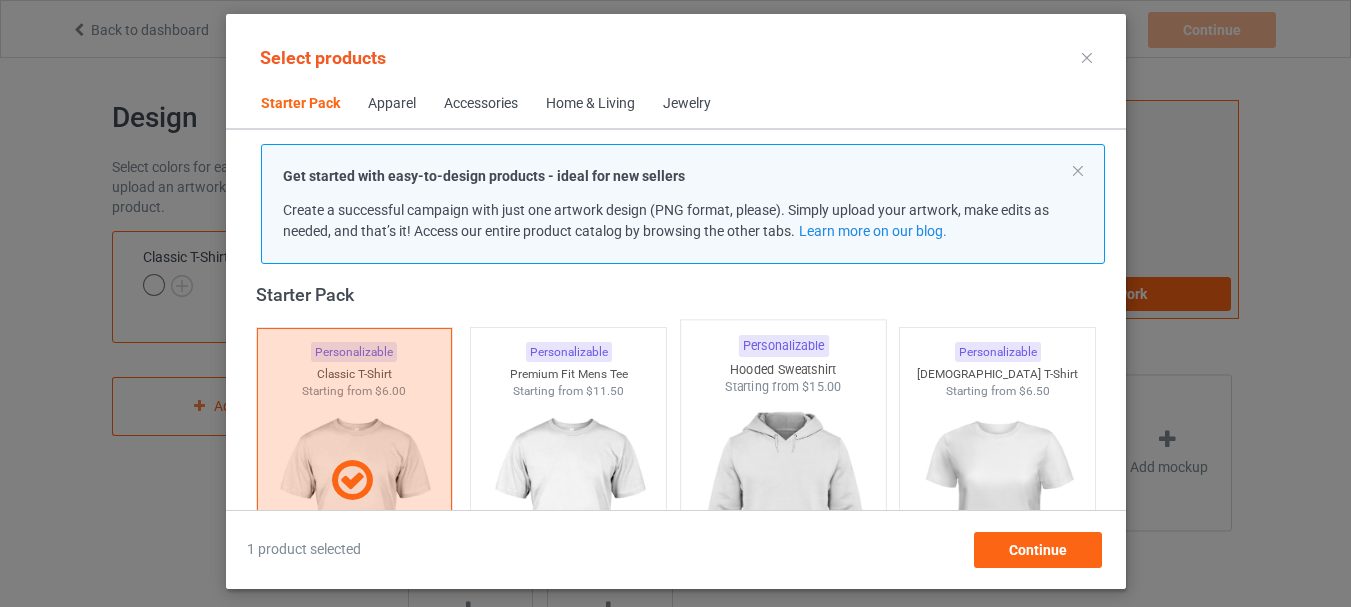 click at bounding box center [783, 513] 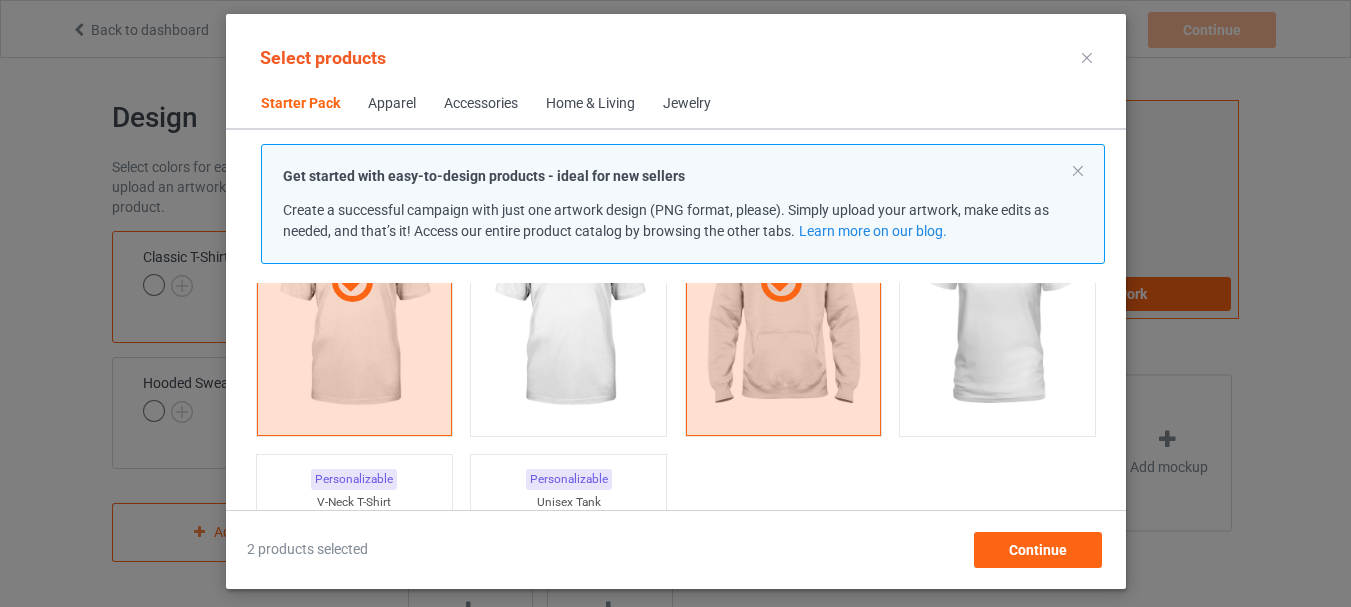 scroll, scrollTop: 426, scrollLeft: 0, axis: vertical 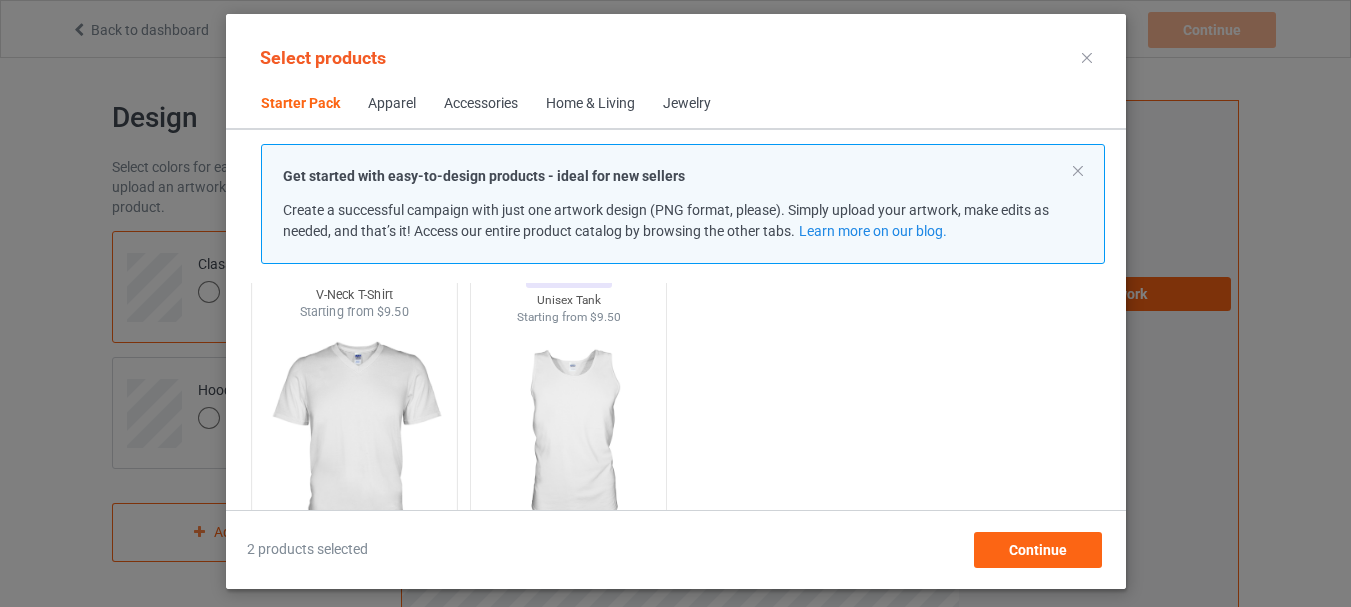 click at bounding box center (354, 438) 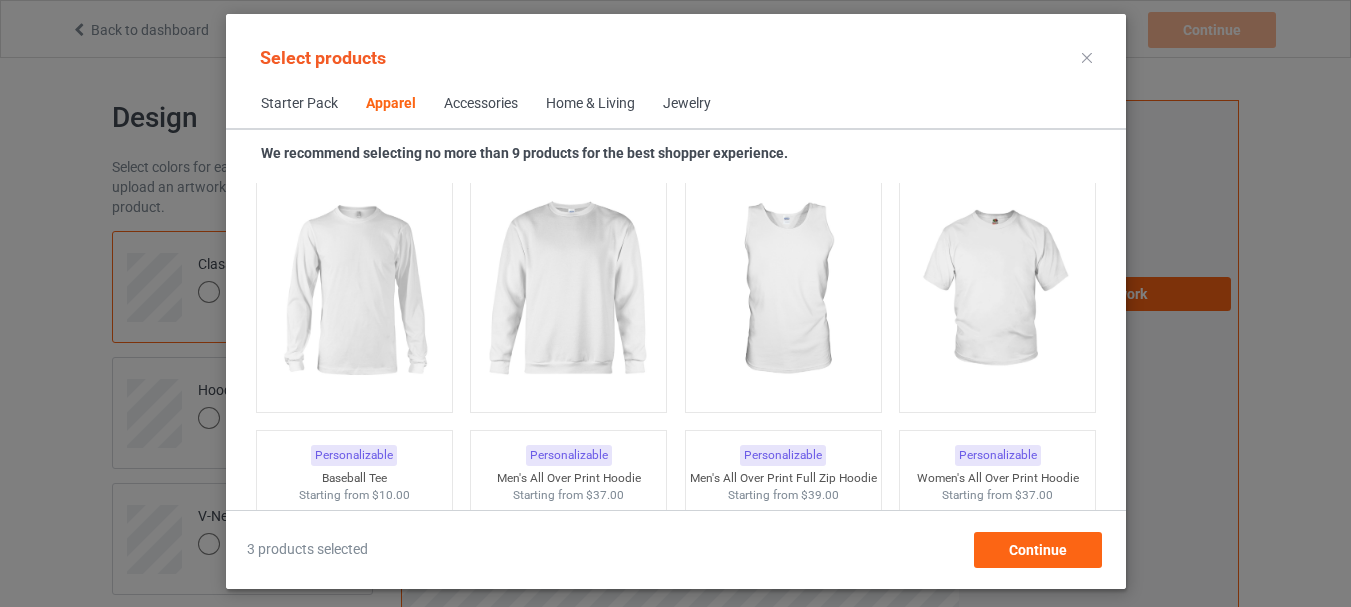 scroll, scrollTop: 1426, scrollLeft: 0, axis: vertical 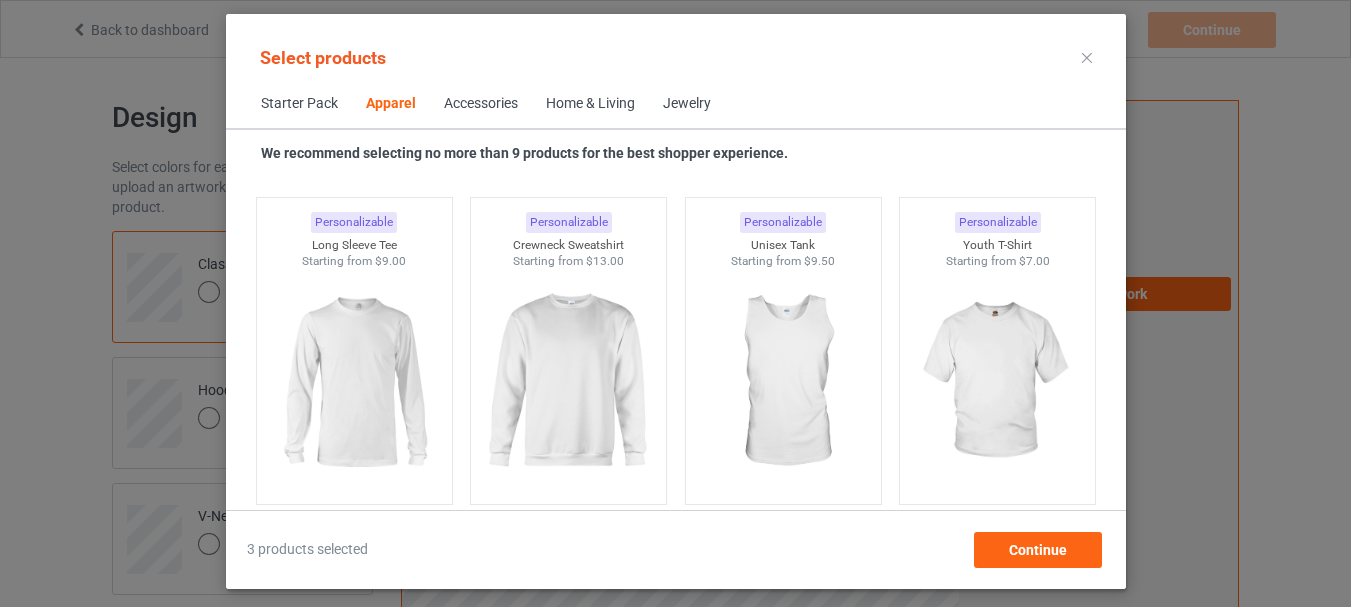 click on "Personalizable Crewneck Sweatshirt Starting from   $13.00" at bounding box center (568, 351) 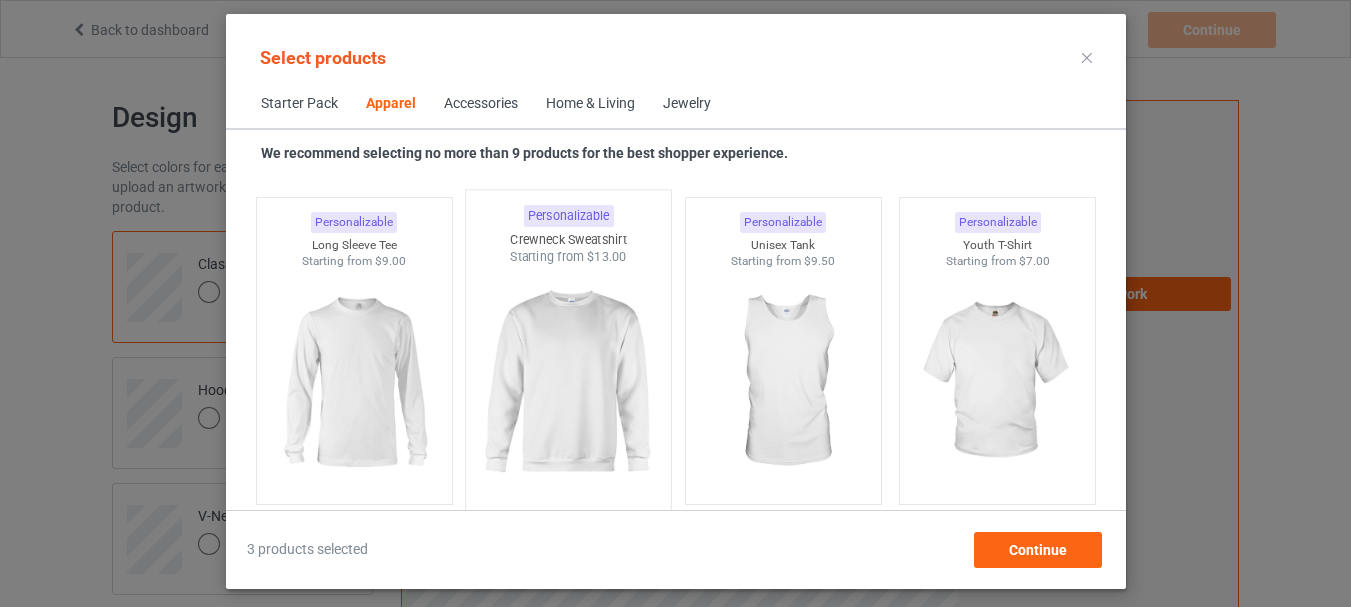 click at bounding box center [568, 383] 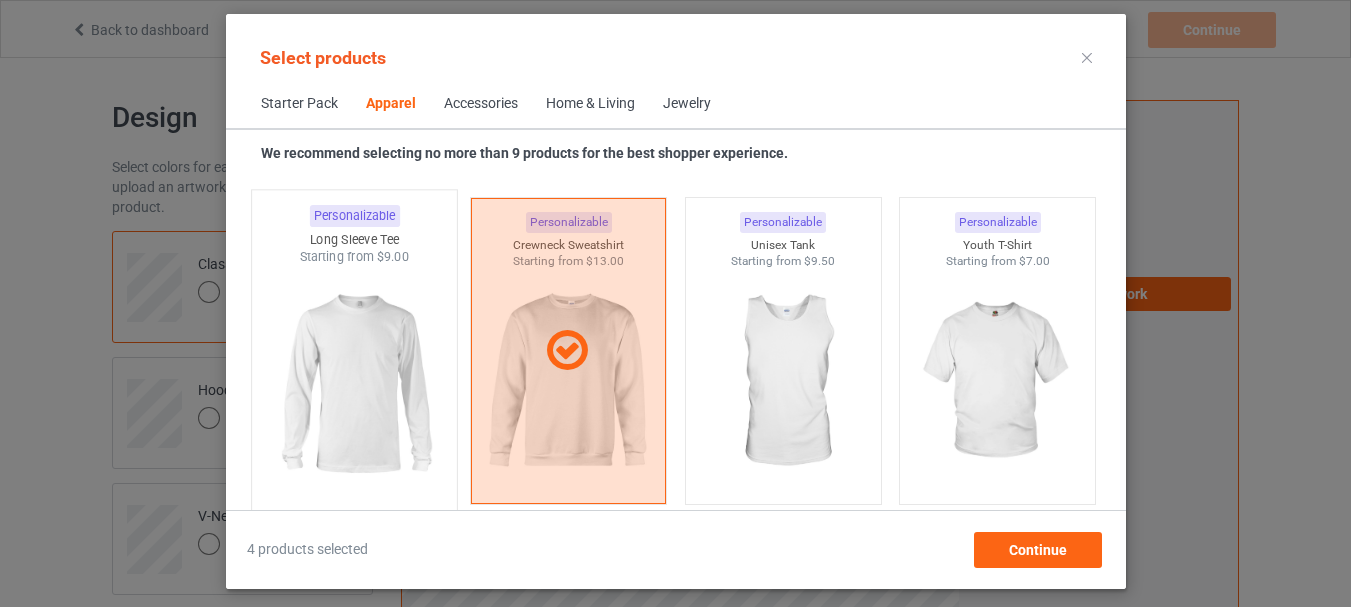 click at bounding box center (354, 383) 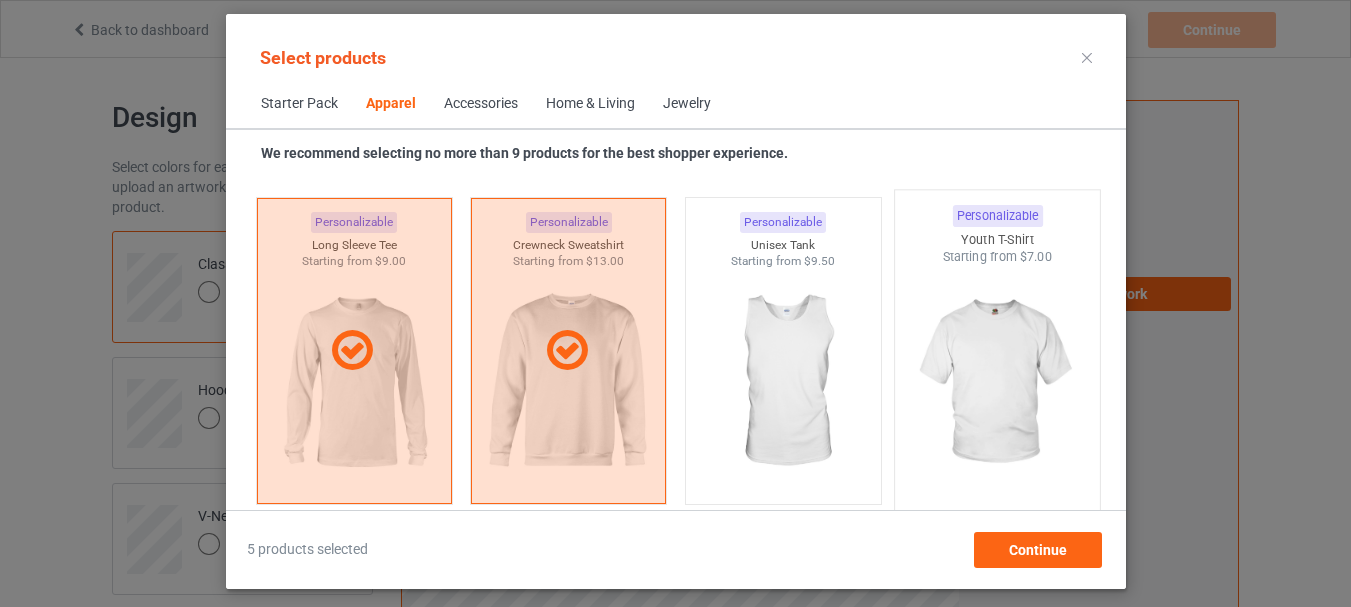 scroll, scrollTop: 1826, scrollLeft: 0, axis: vertical 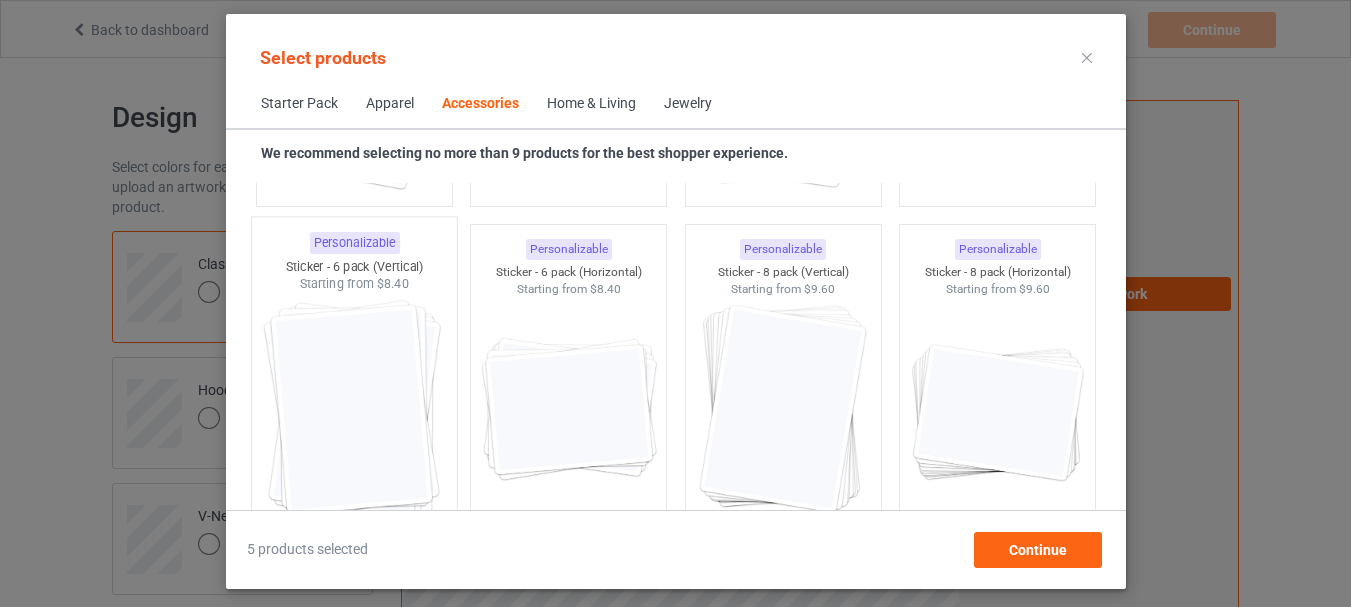 click at bounding box center [354, 410] 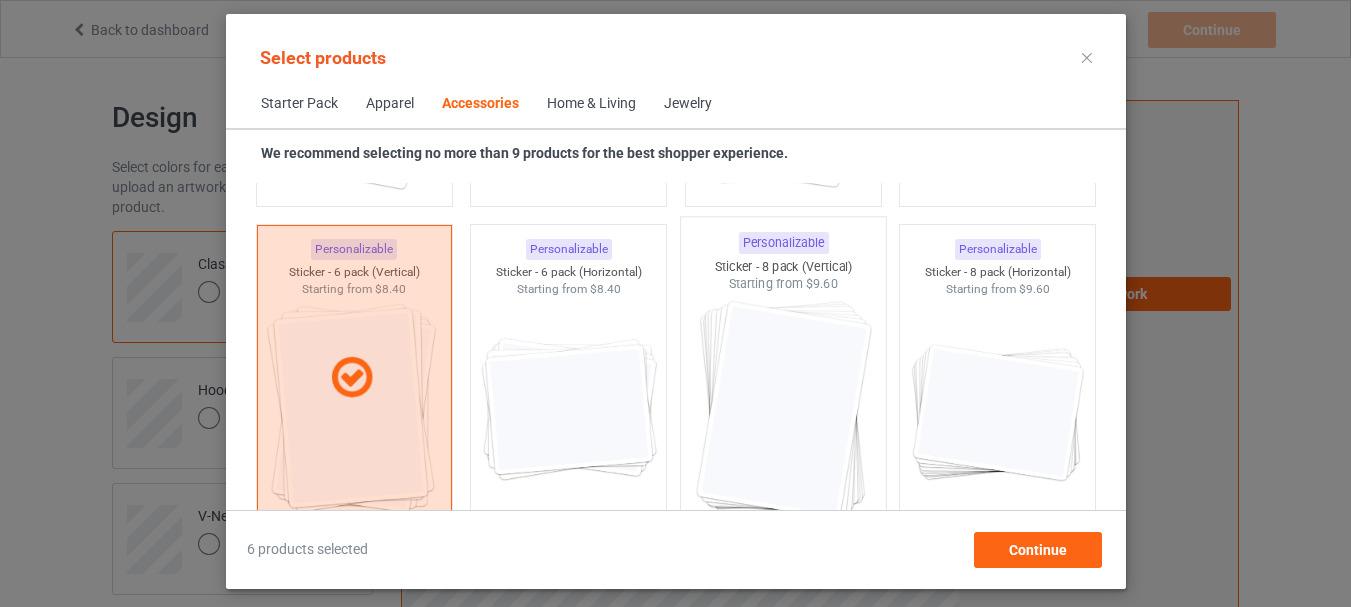 click at bounding box center [783, 410] 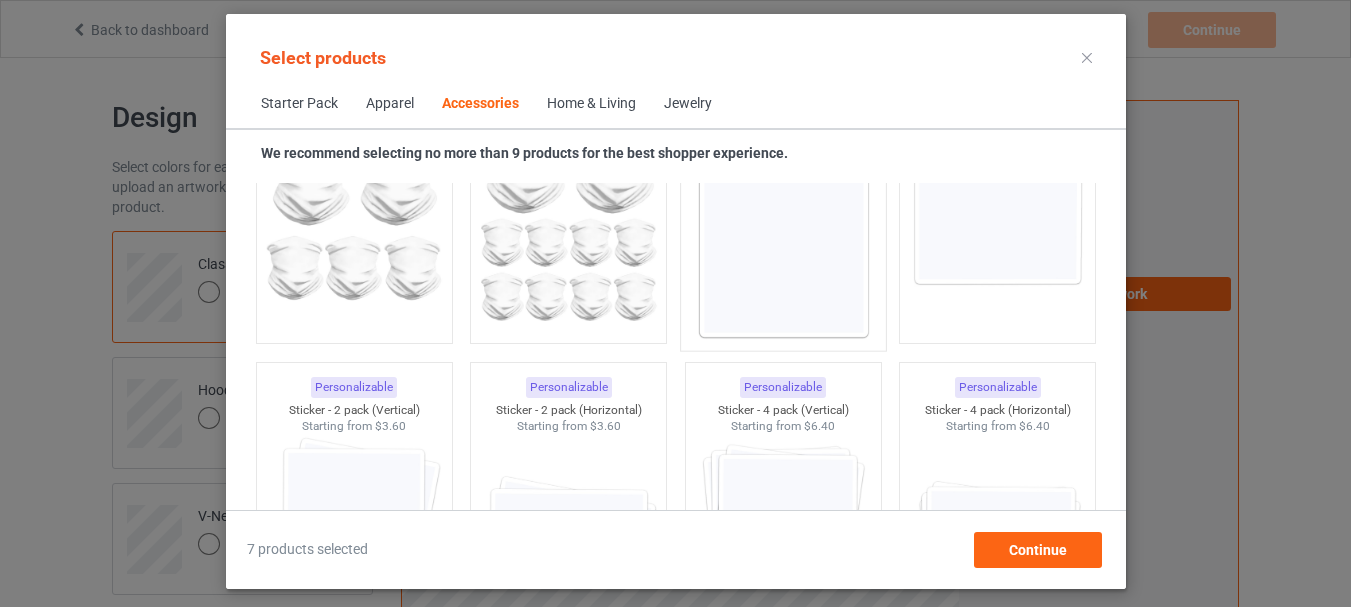 scroll, scrollTop: 6626, scrollLeft: 0, axis: vertical 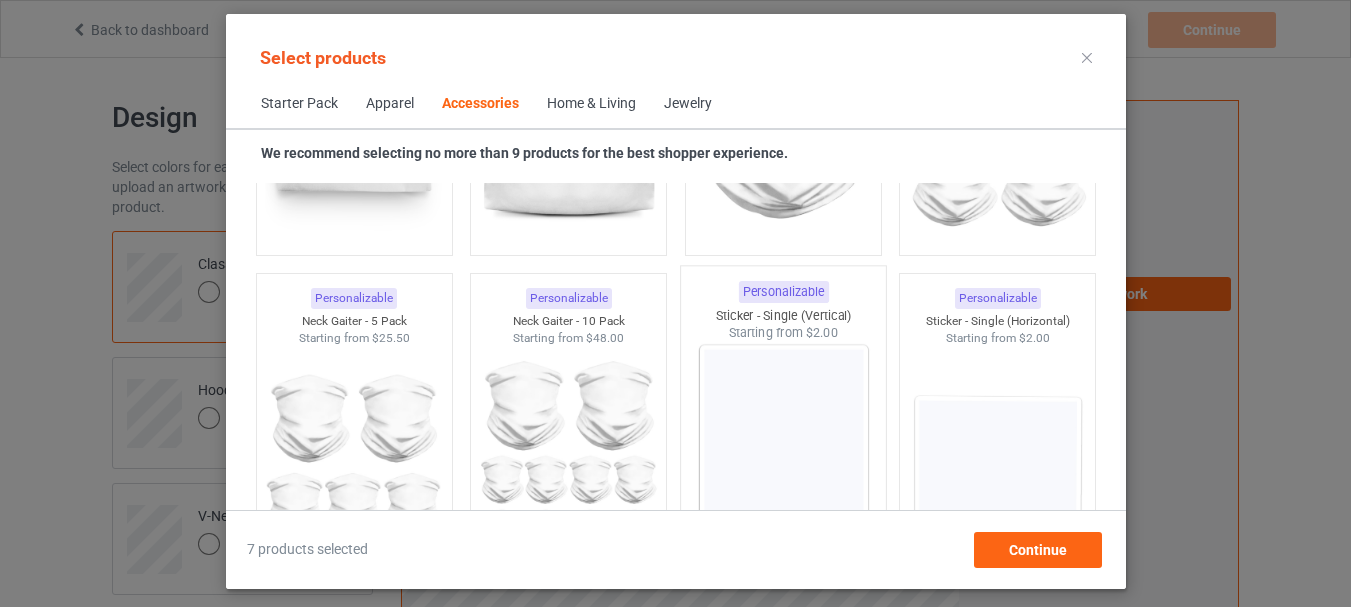 click at bounding box center (783, 459) 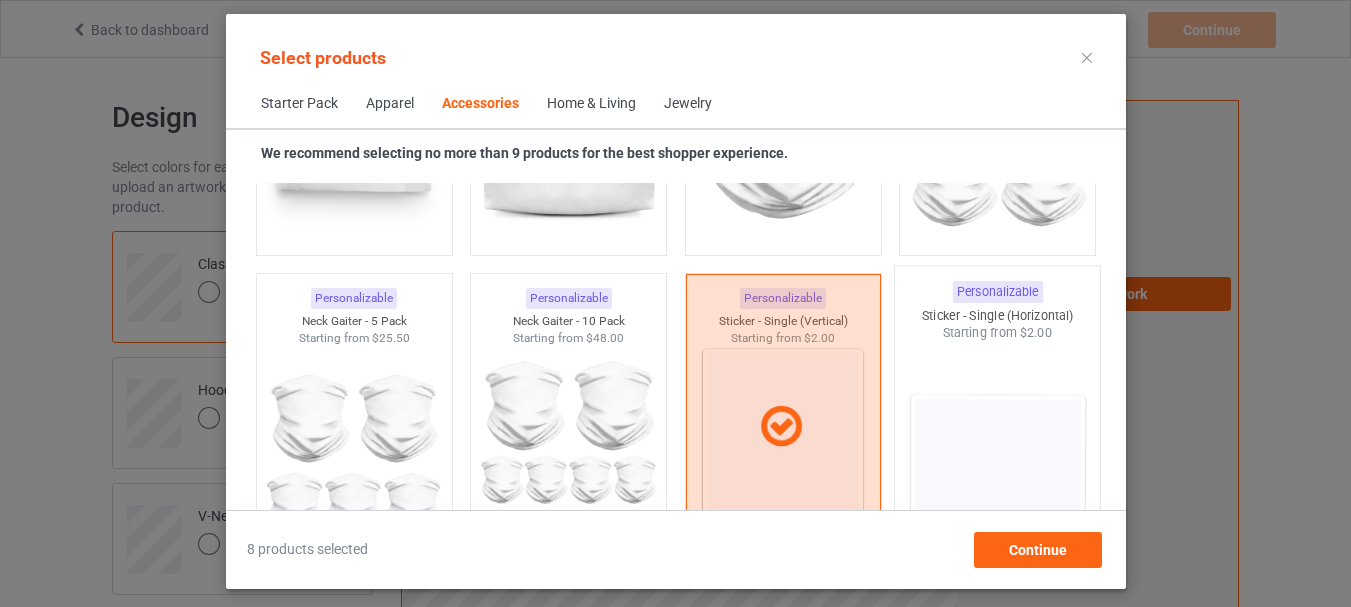 click at bounding box center (997, 459) 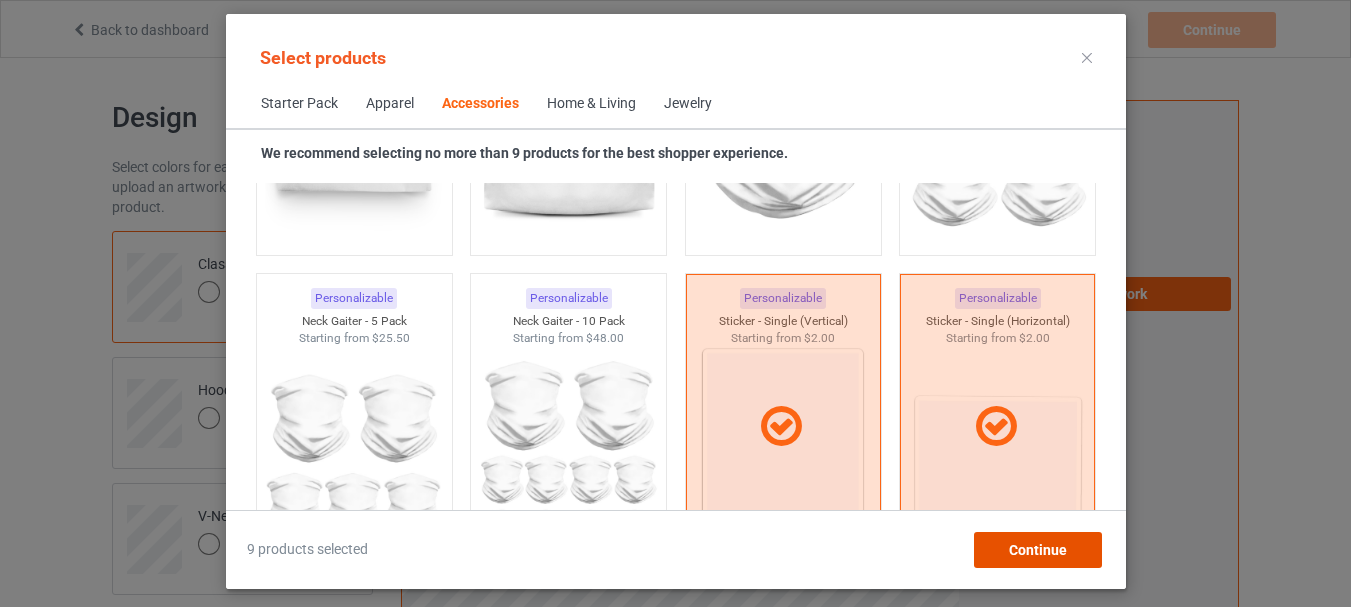click on "Continue" at bounding box center (1037, 550) 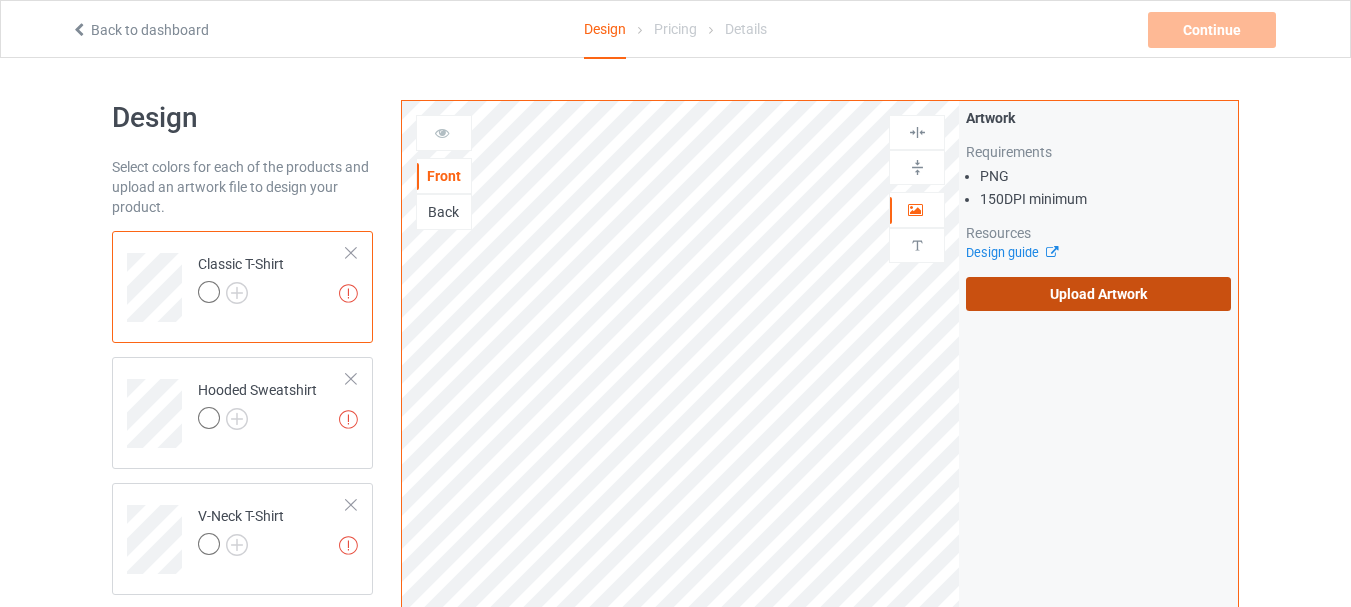 click on "Upload Artwork" at bounding box center [1098, 294] 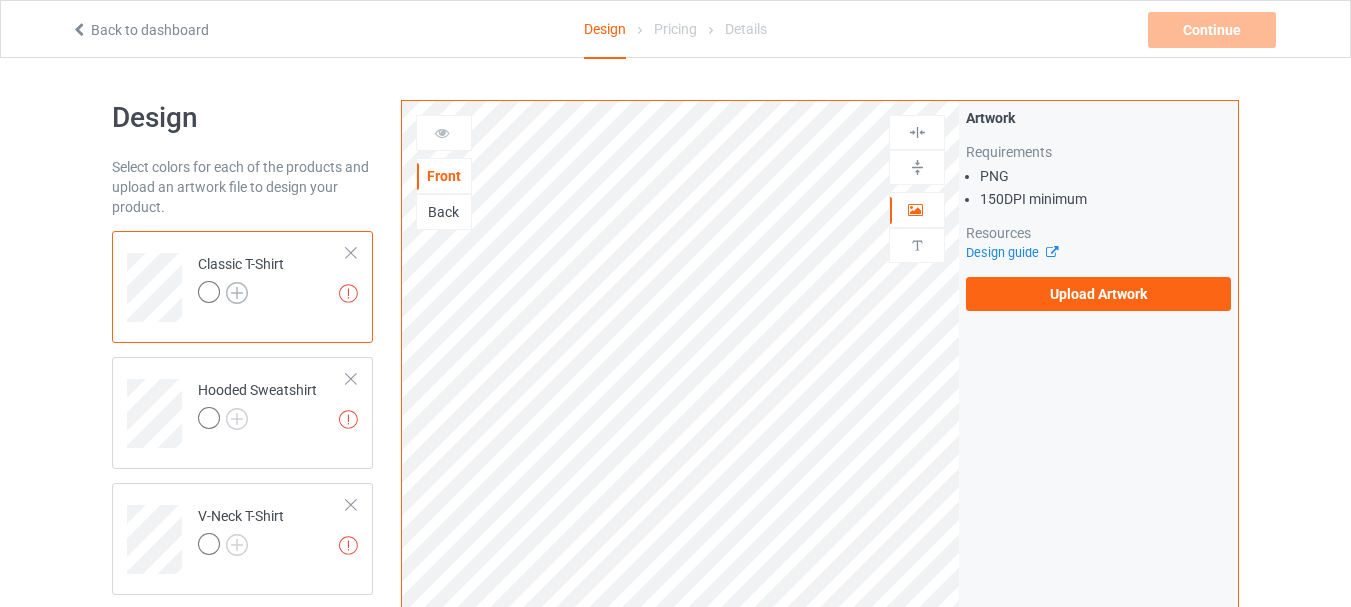 click at bounding box center [237, 293] 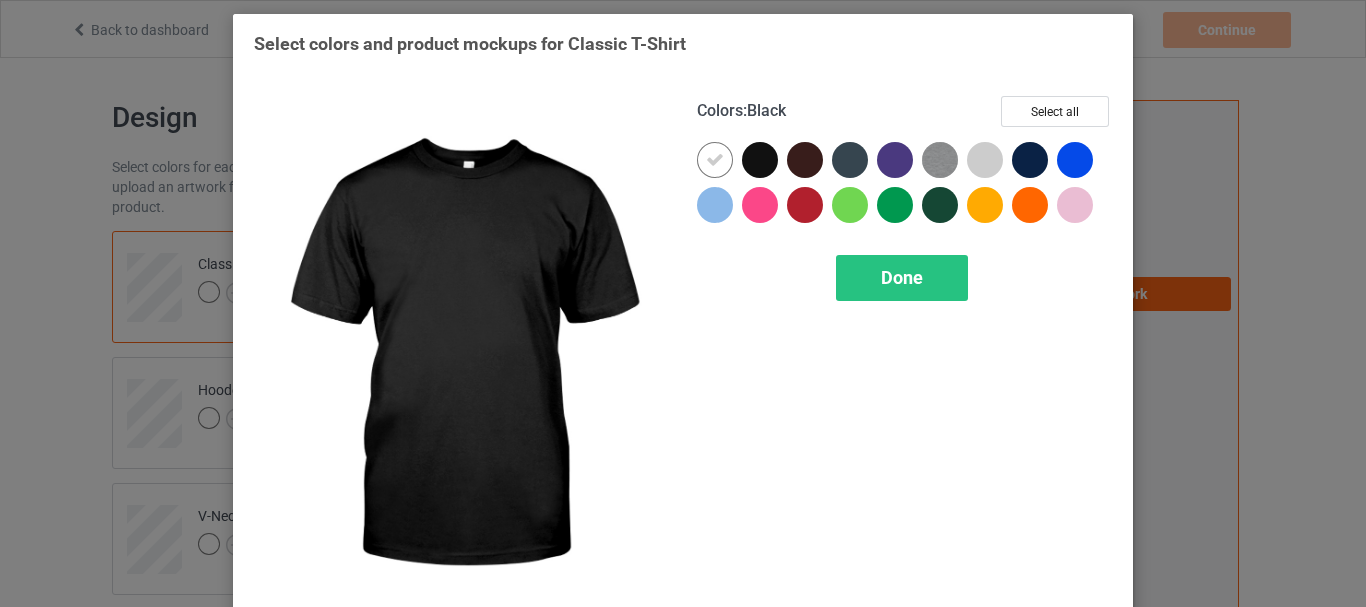 click on "Colors :  Black Select all" at bounding box center (904, 119) 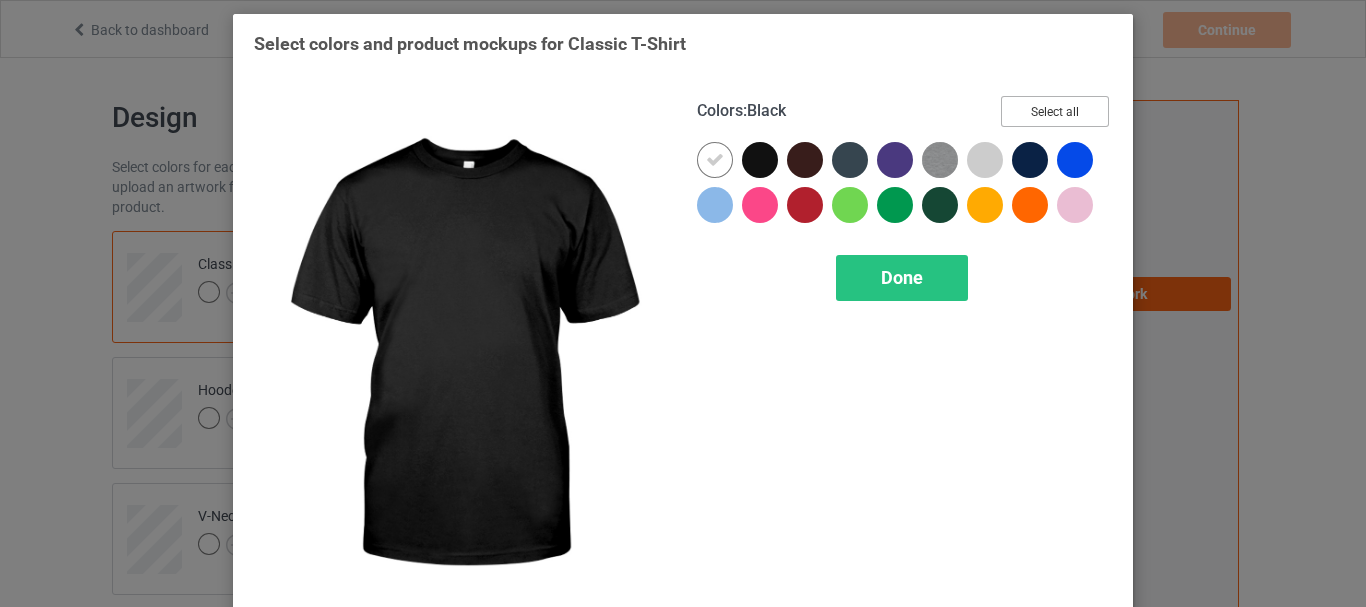 click on "Select all" at bounding box center [1055, 111] 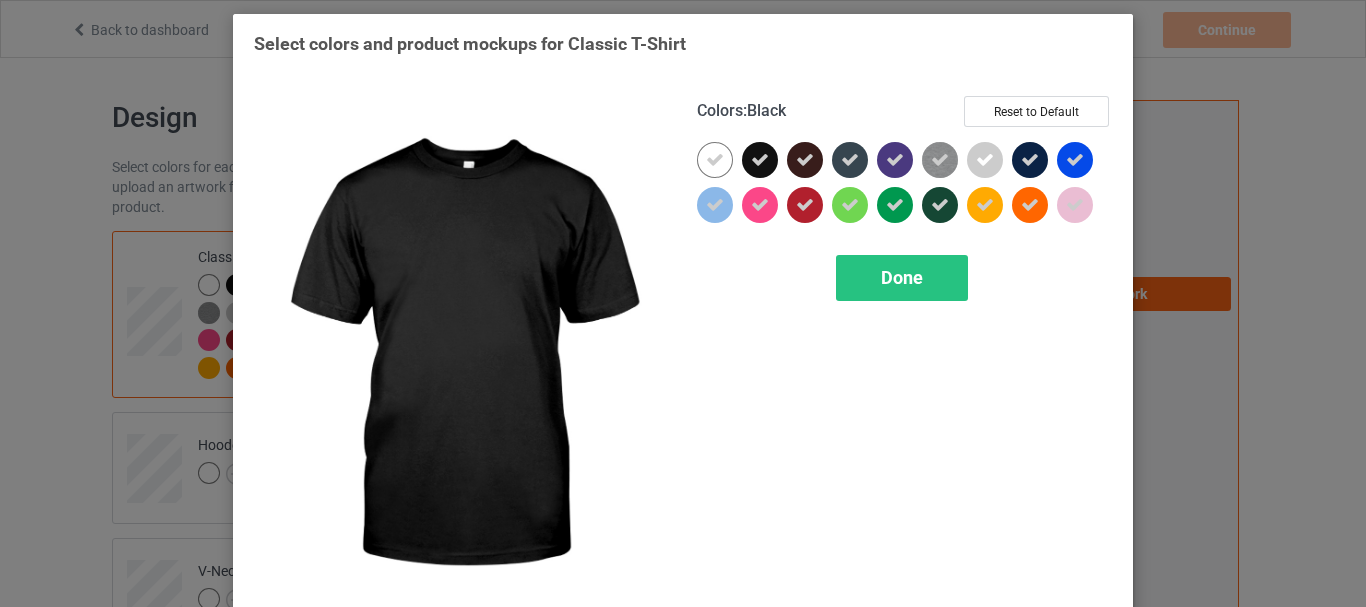 click at bounding box center (760, 160) 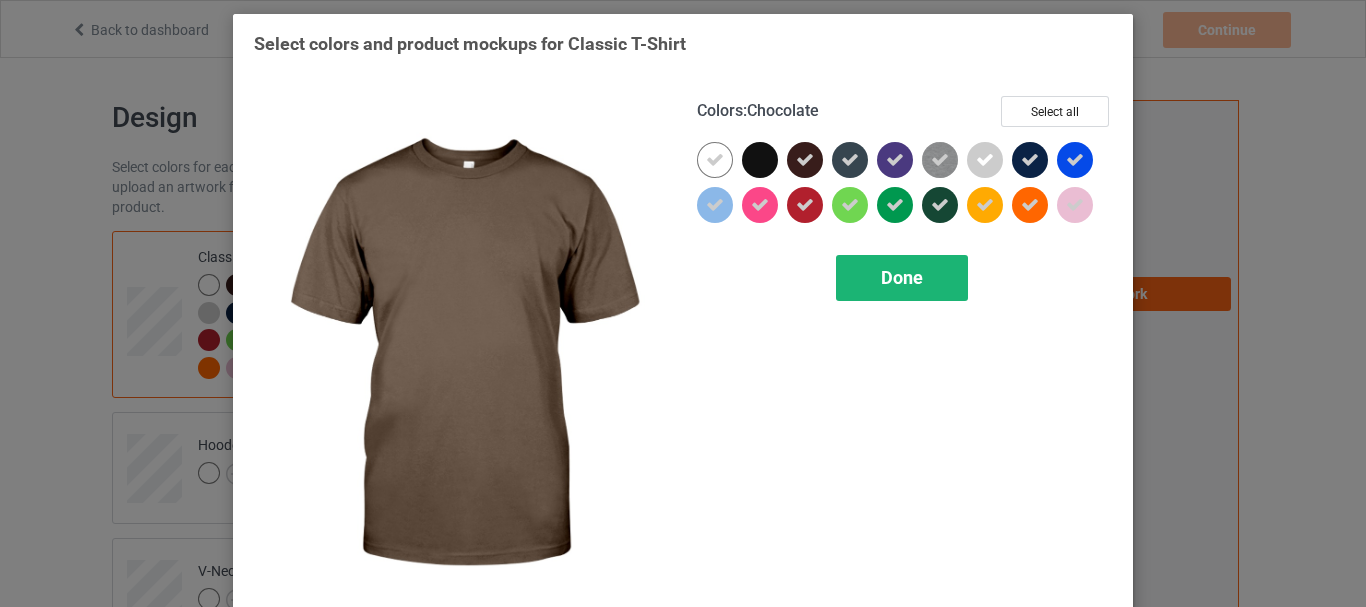 click on "Done" at bounding box center [902, 277] 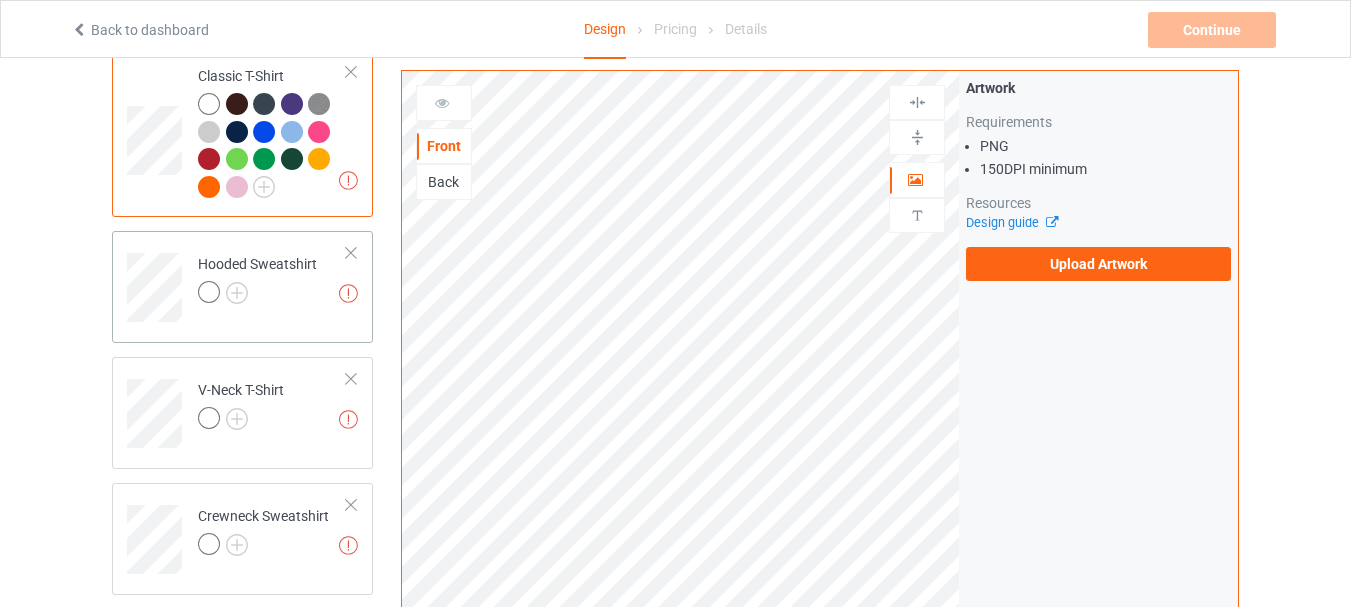 scroll, scrollTop: 200, scrollLeft: 0, axis: vertical 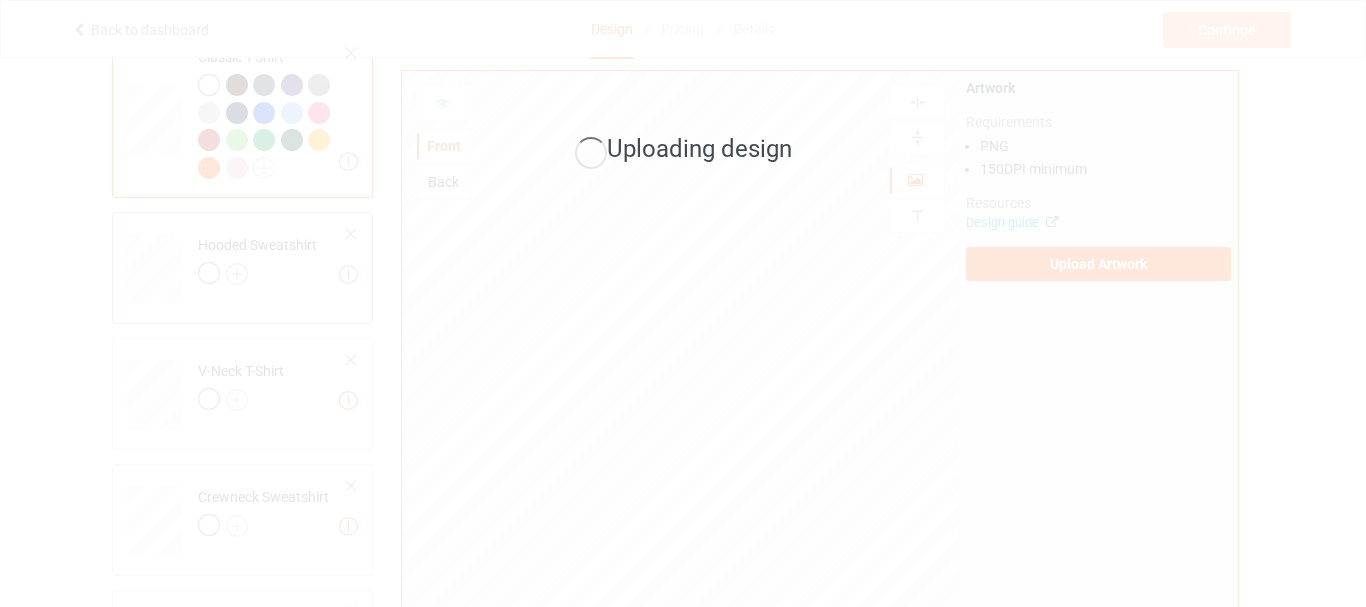 click on "Uploading design" at bounding box center (683, 303) 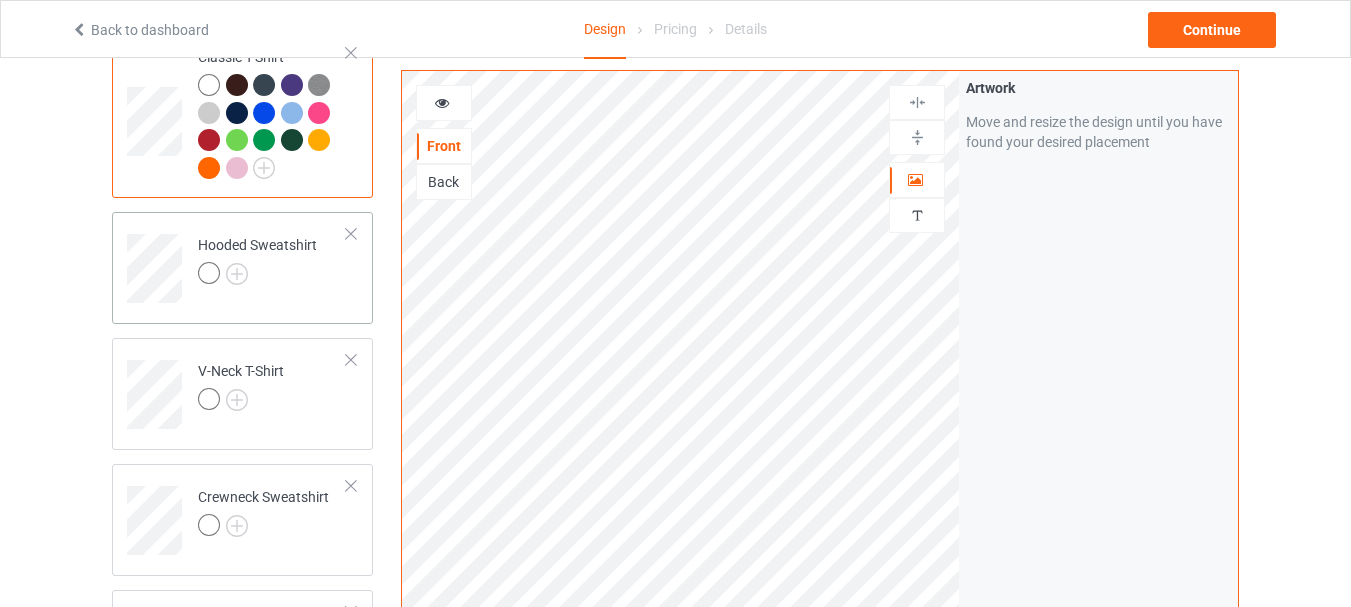 click at bounding box center (257, 276) 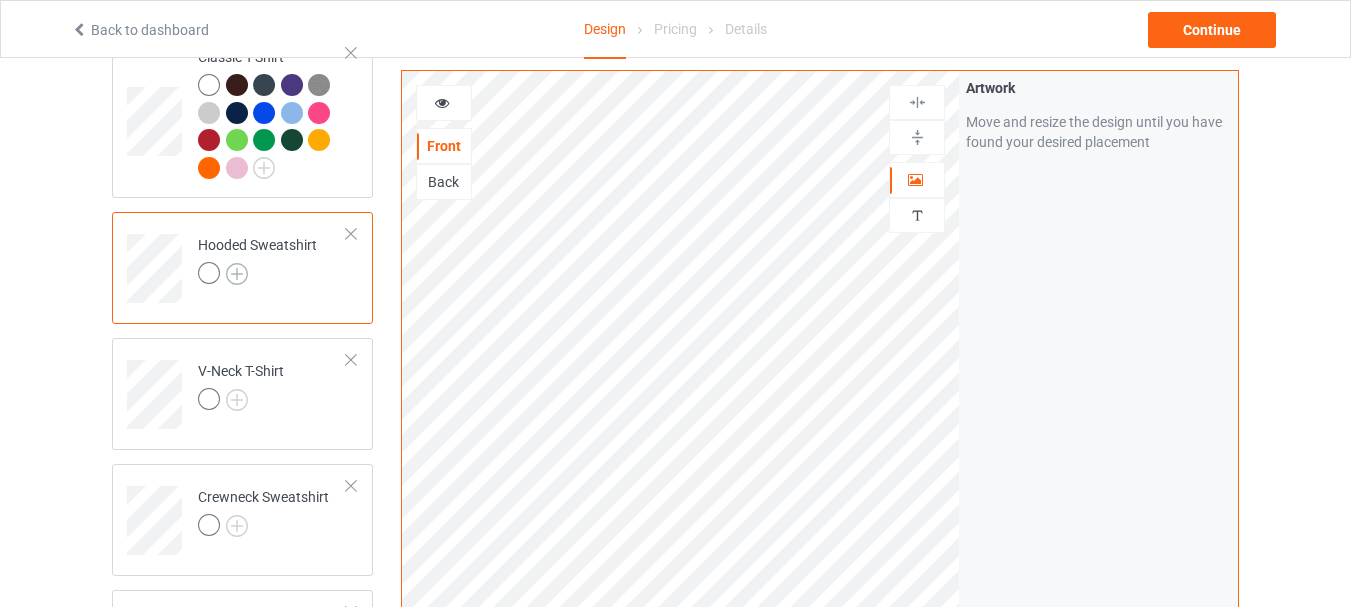 click at bounding box center [237, 274] 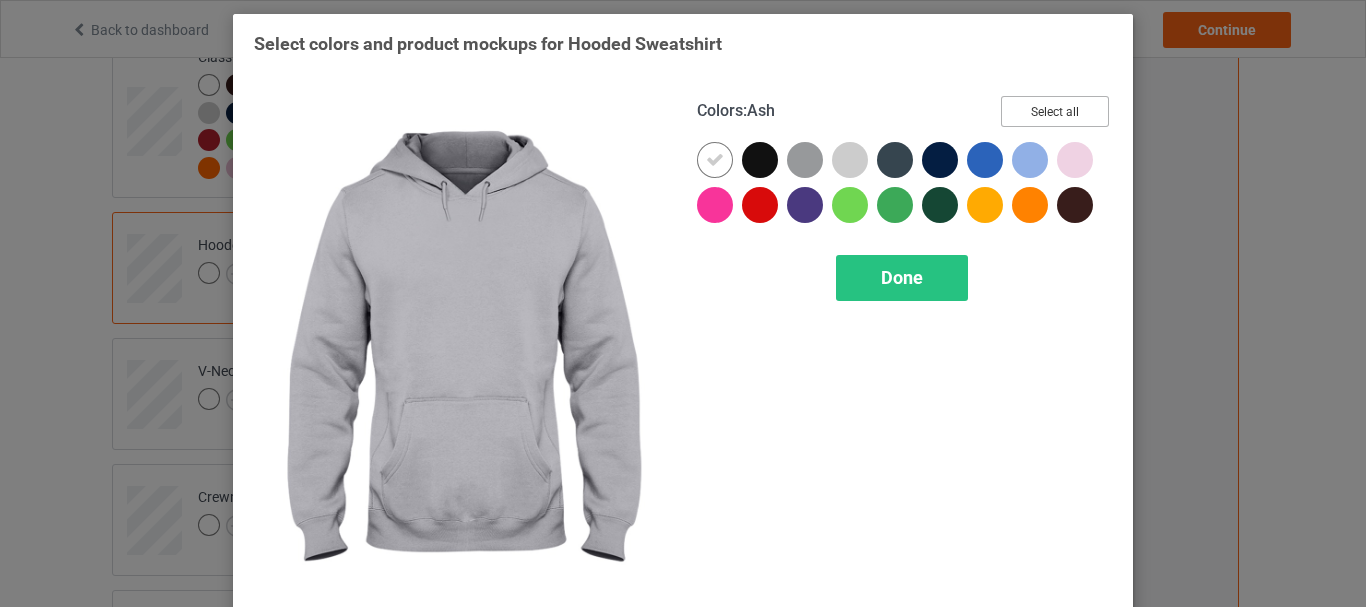 click on "Select all" at bounding box center (1055, 111) 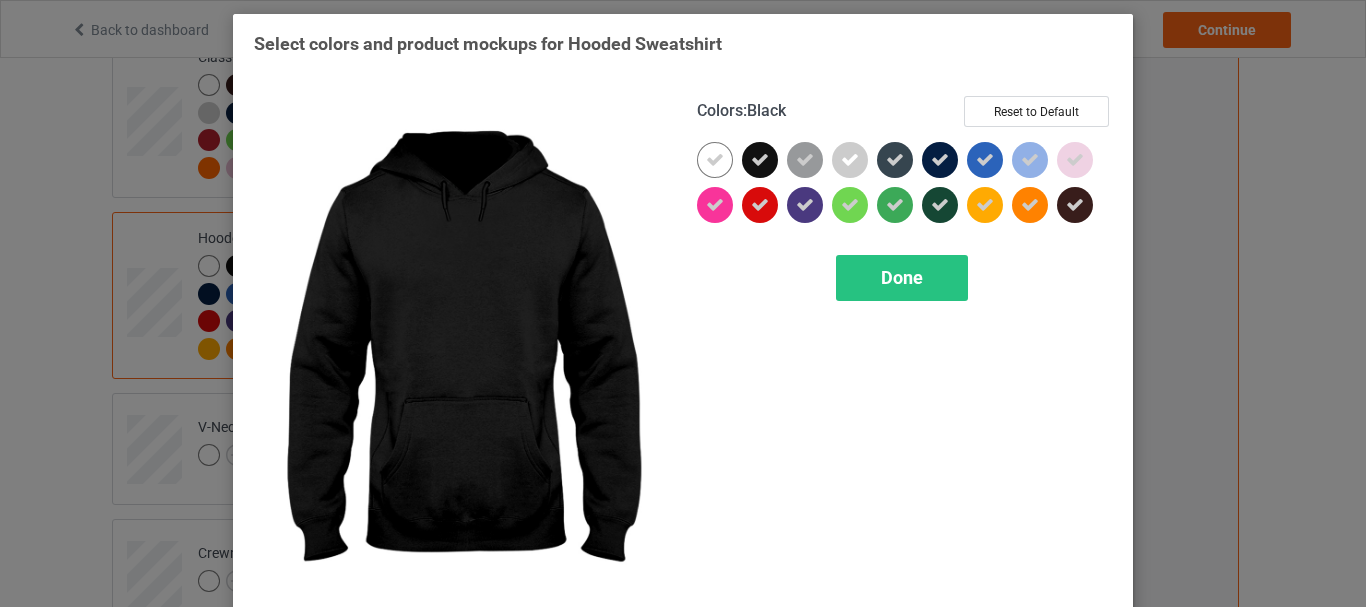 click at bounding box center (760, 160) 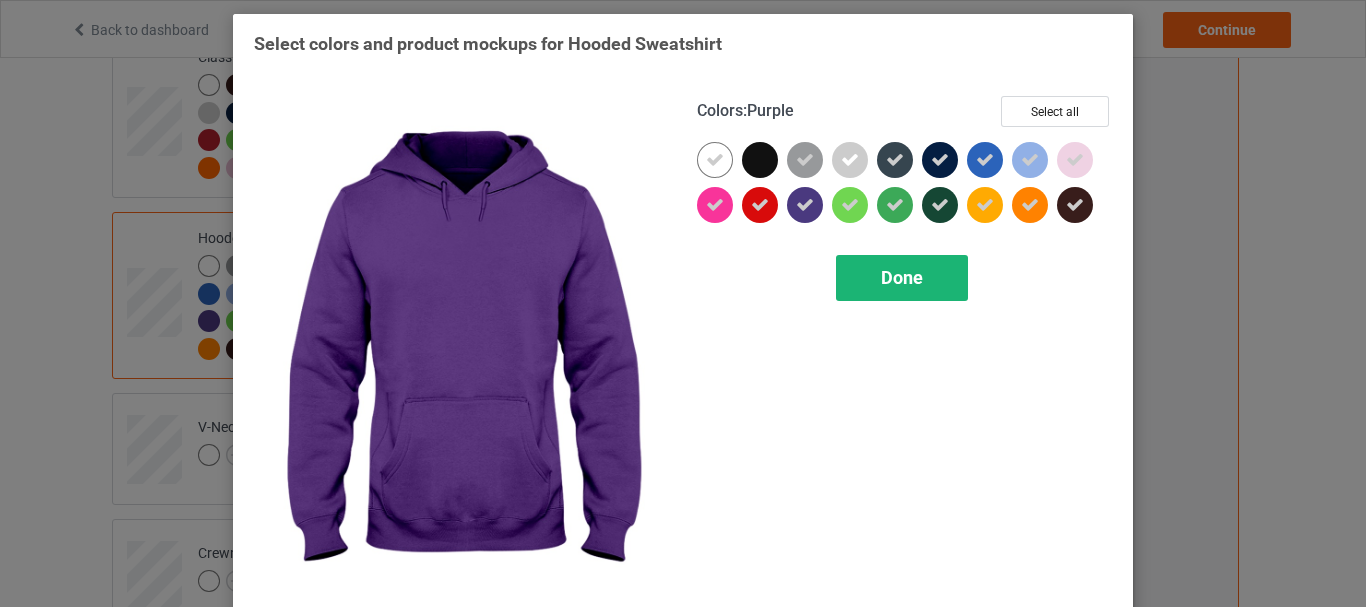 click on "Done" at bounding box center (902, 278) 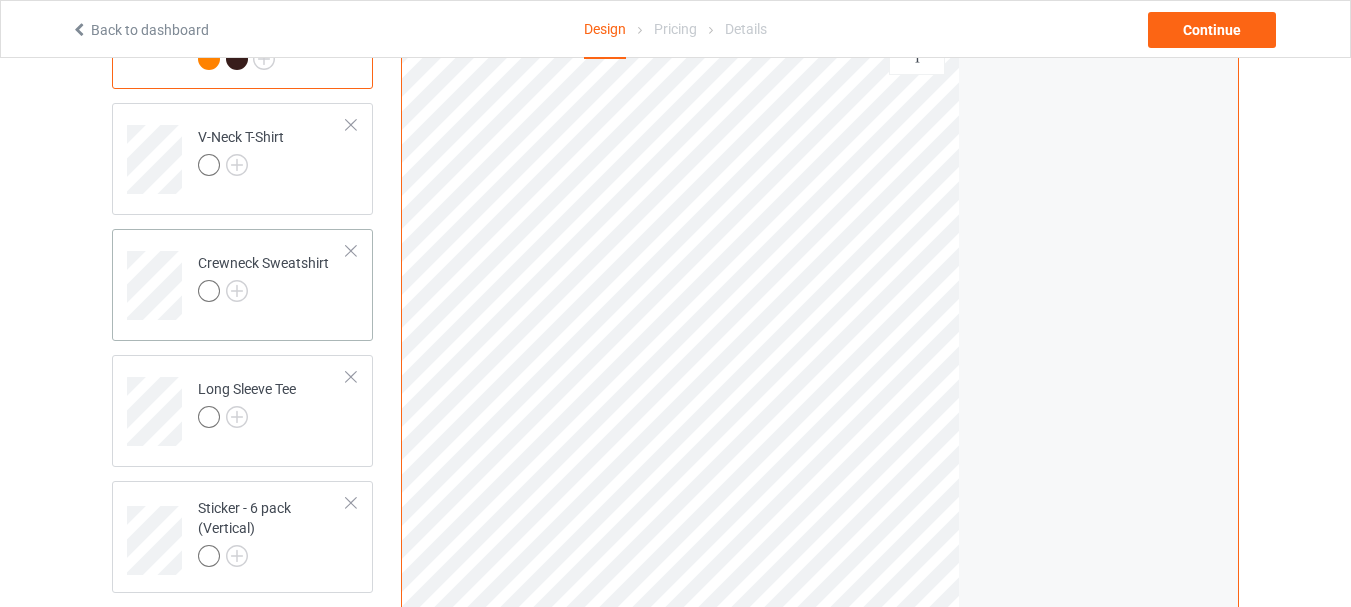 scroll, scrollTop: 500, scrollLeft: 0, axis: vertical 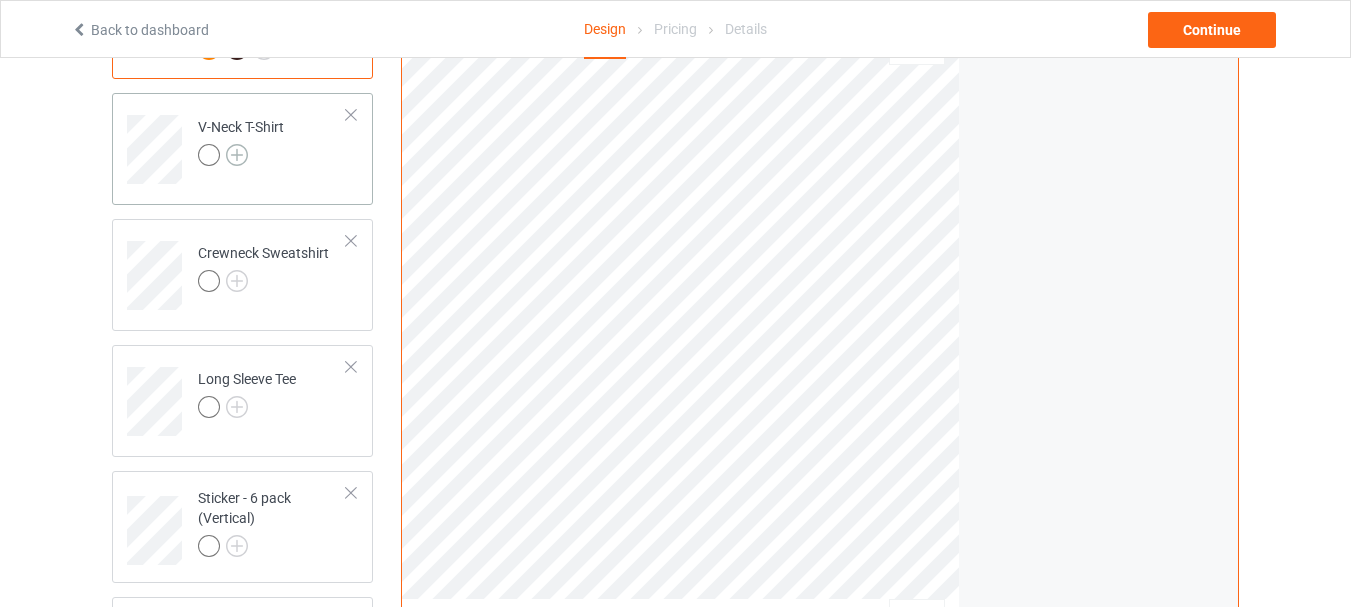 click at bounding box center (237, 155) 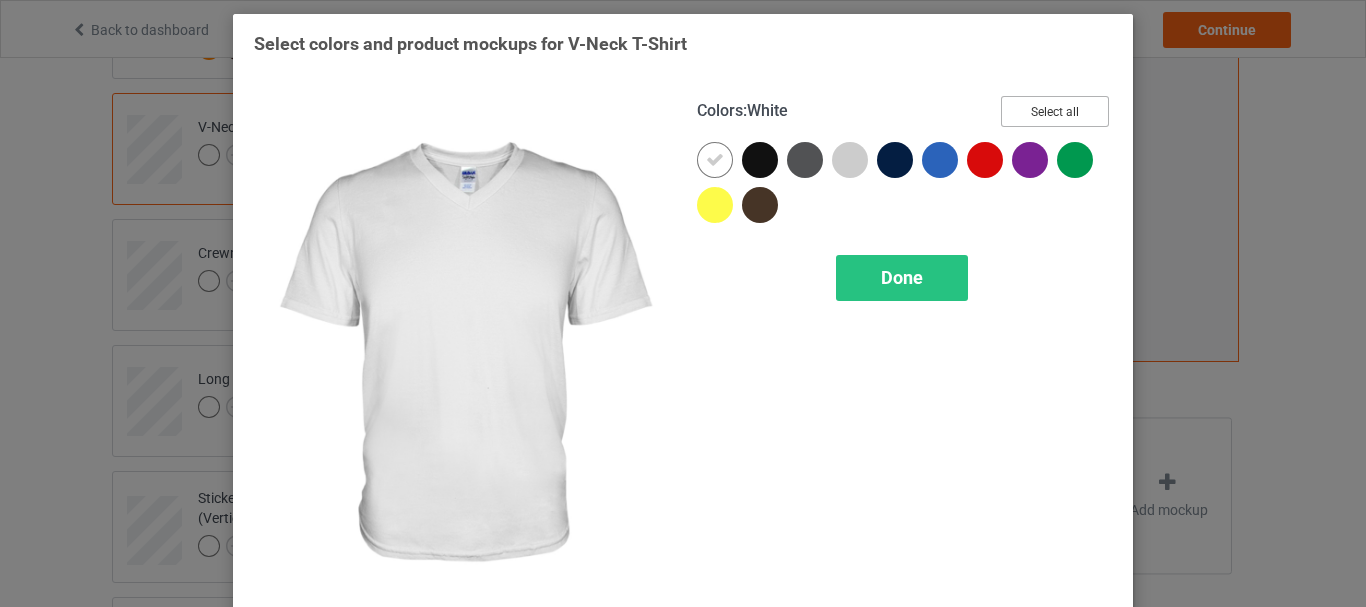 click on "Select all" at bounding box center [1055, 111] 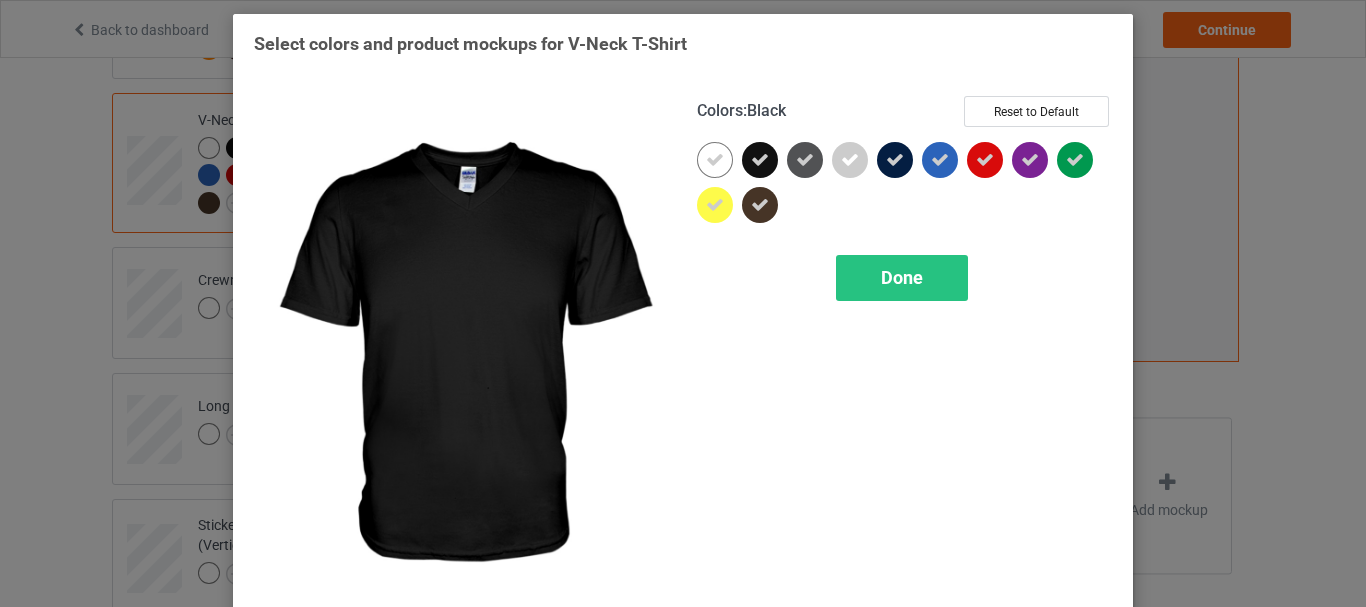 click at bounding box center (760, 160) 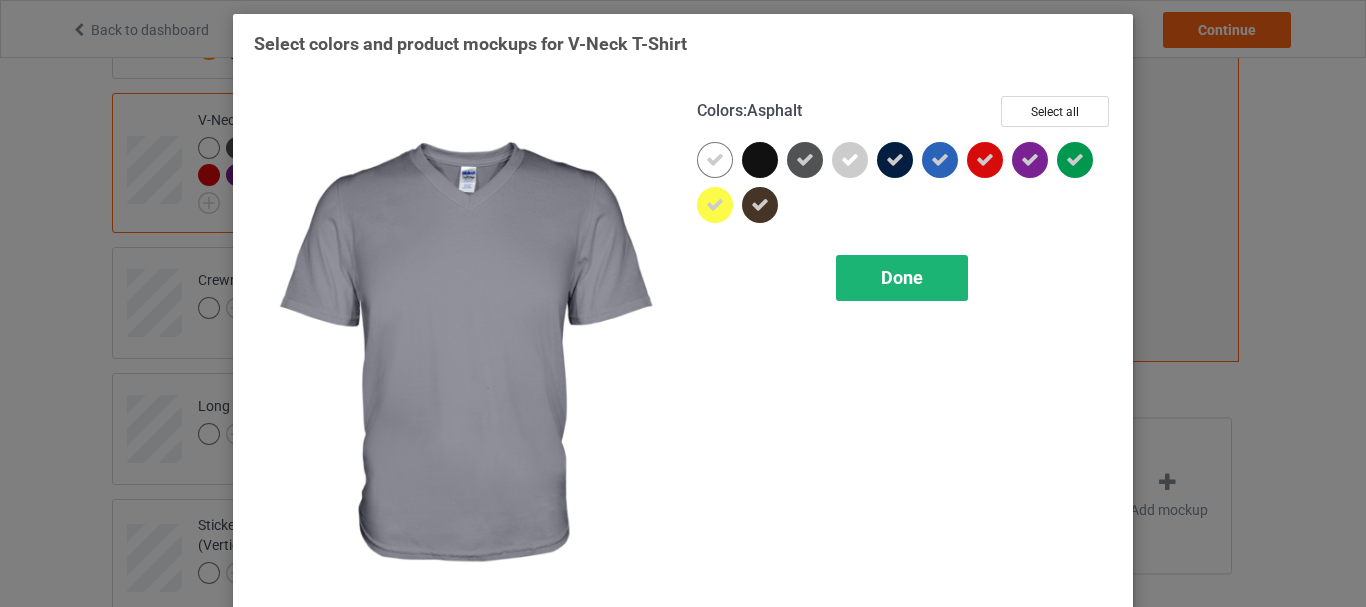 click on "Done" at bounding box center (902, 277) 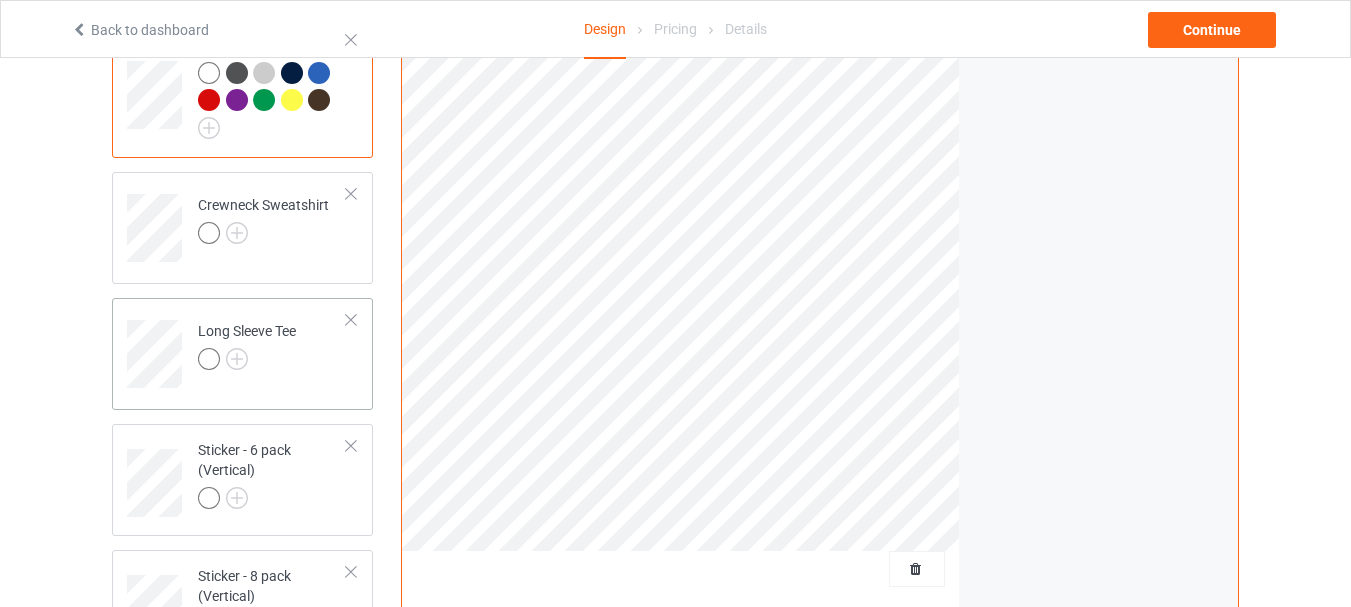 scroll, scrollTop: 600, scrollLeft: 0, axis: vertical 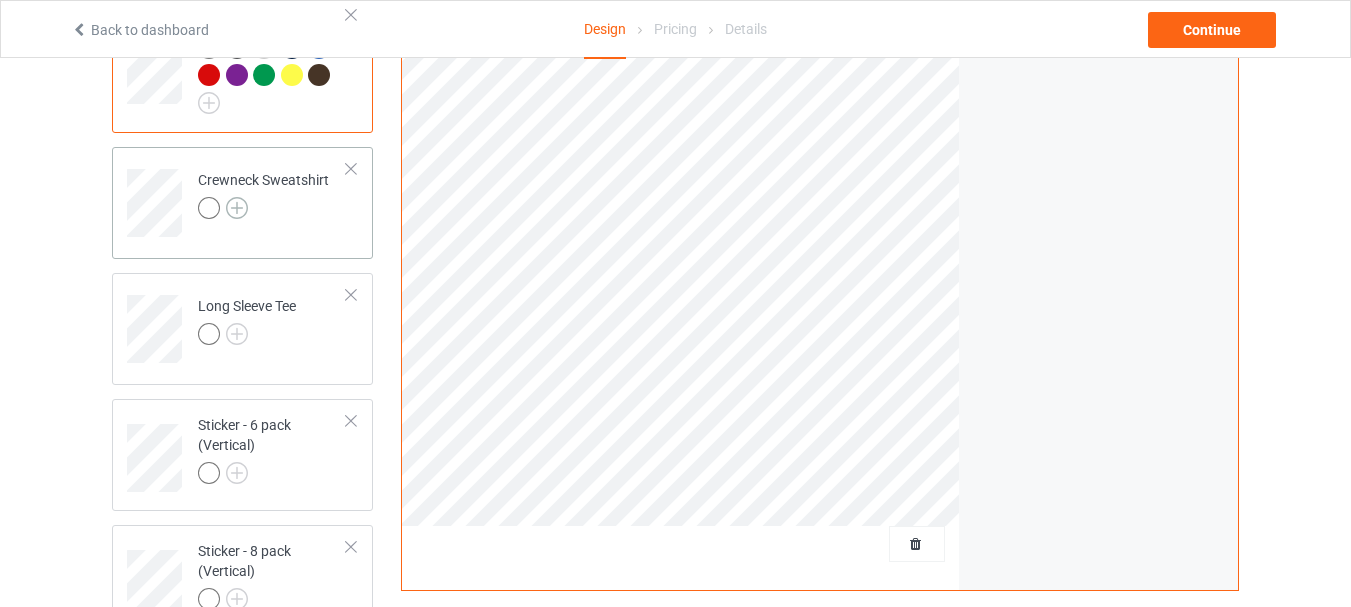 click at bounding box center [237, 208] 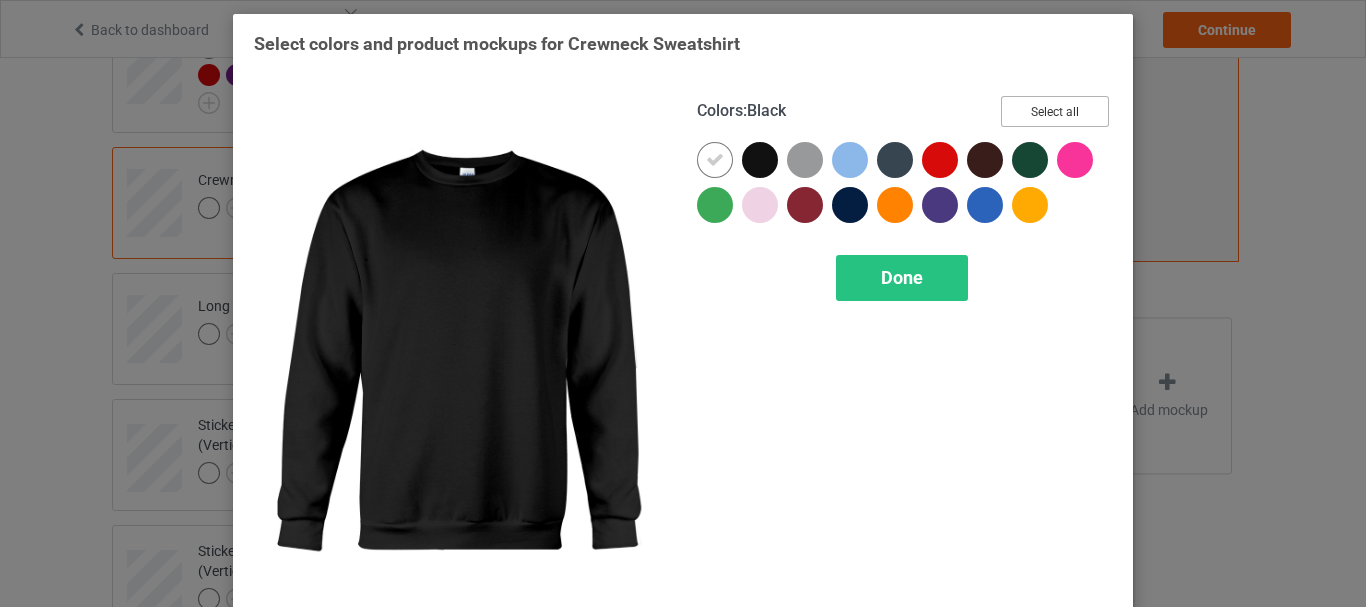 click on "Select all" at bounding box center (1055, 111) 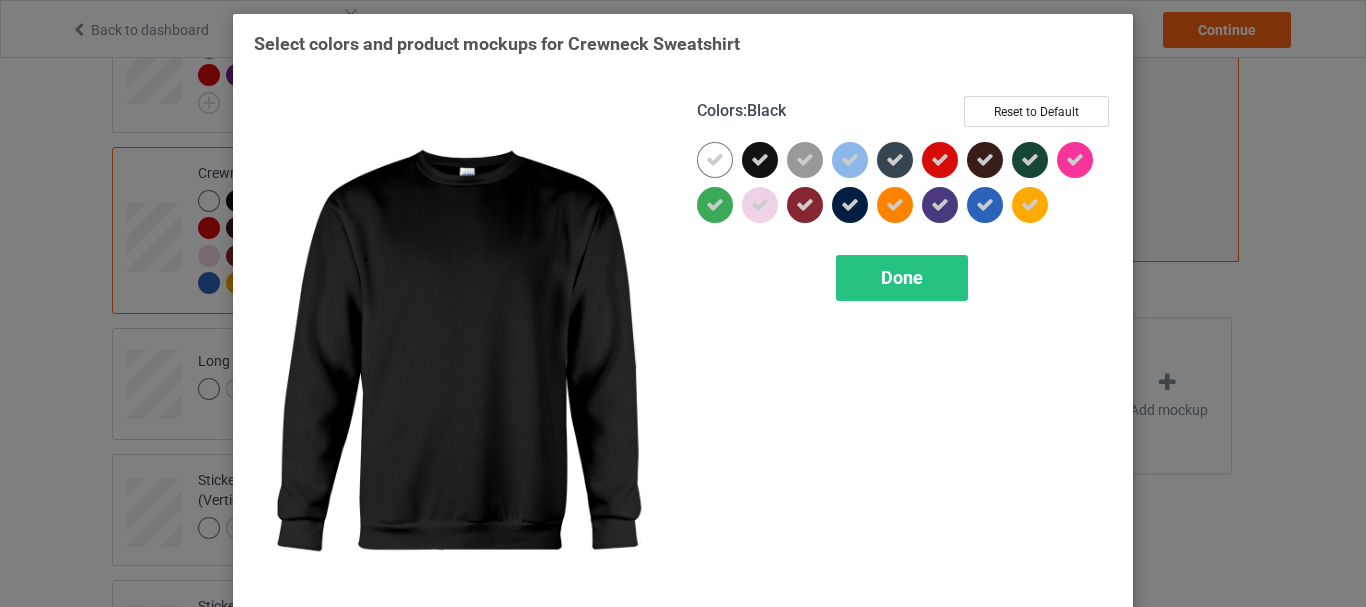click at bounding box center (760, 160) 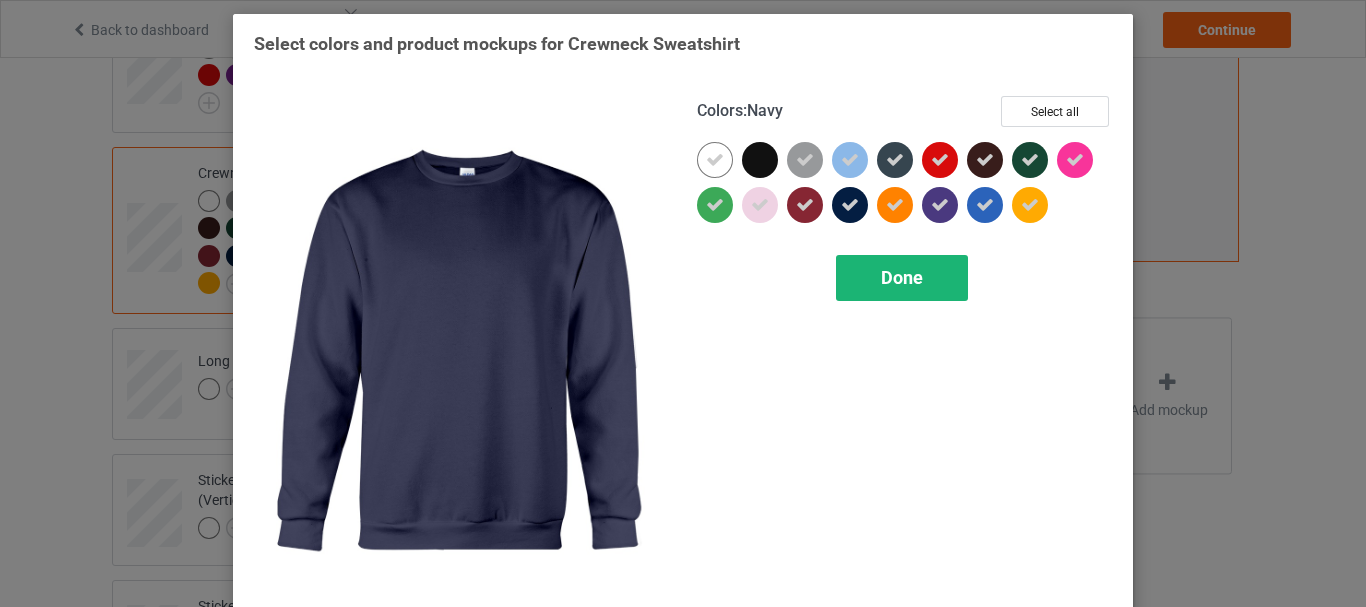 click on "Done" at bounding box center [902, 278] 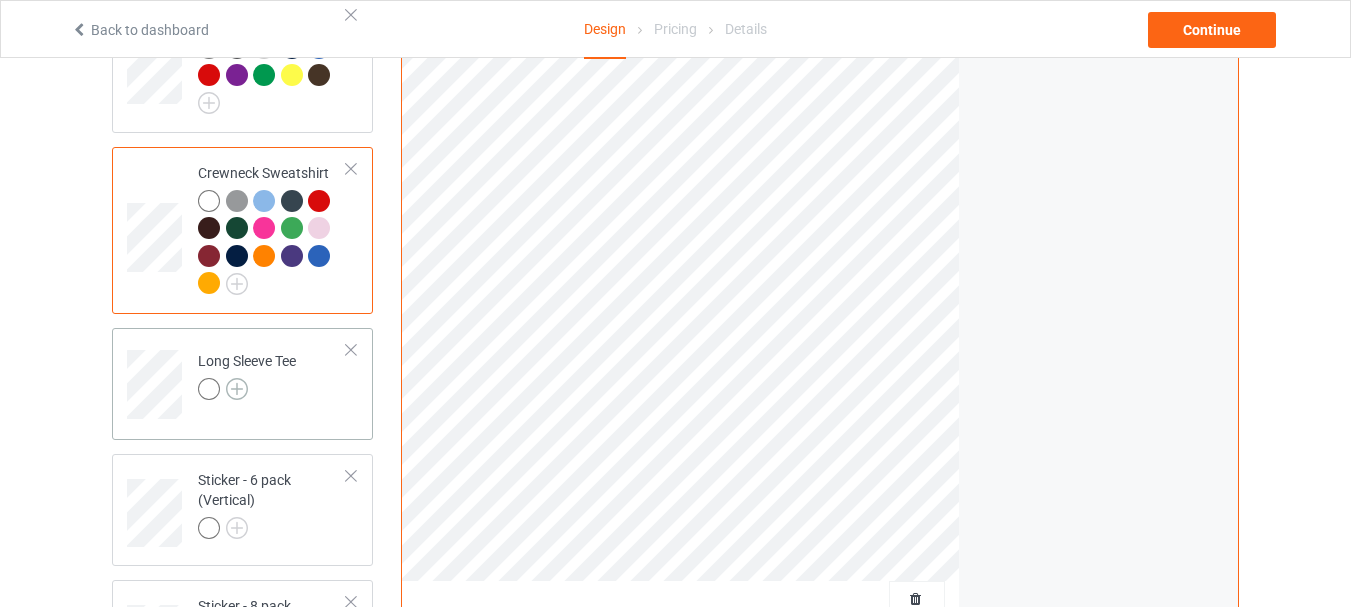 click at bounding box center [237, 389] 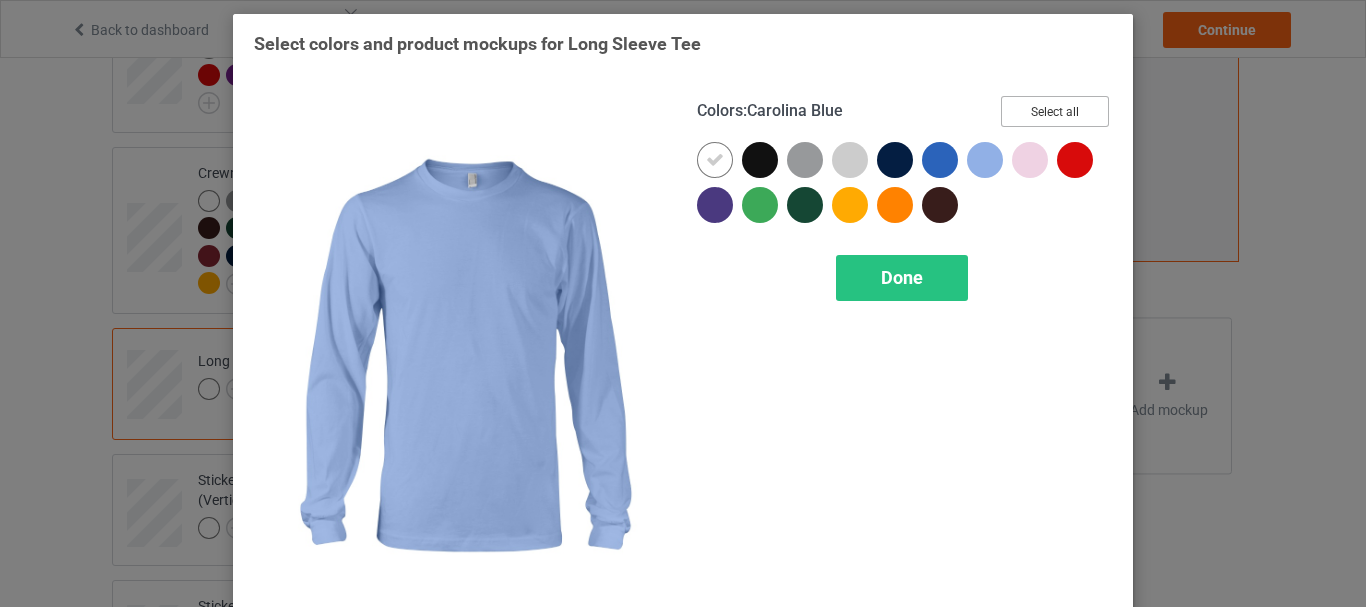 click on "Select all" at bounding box center [1055, 111] 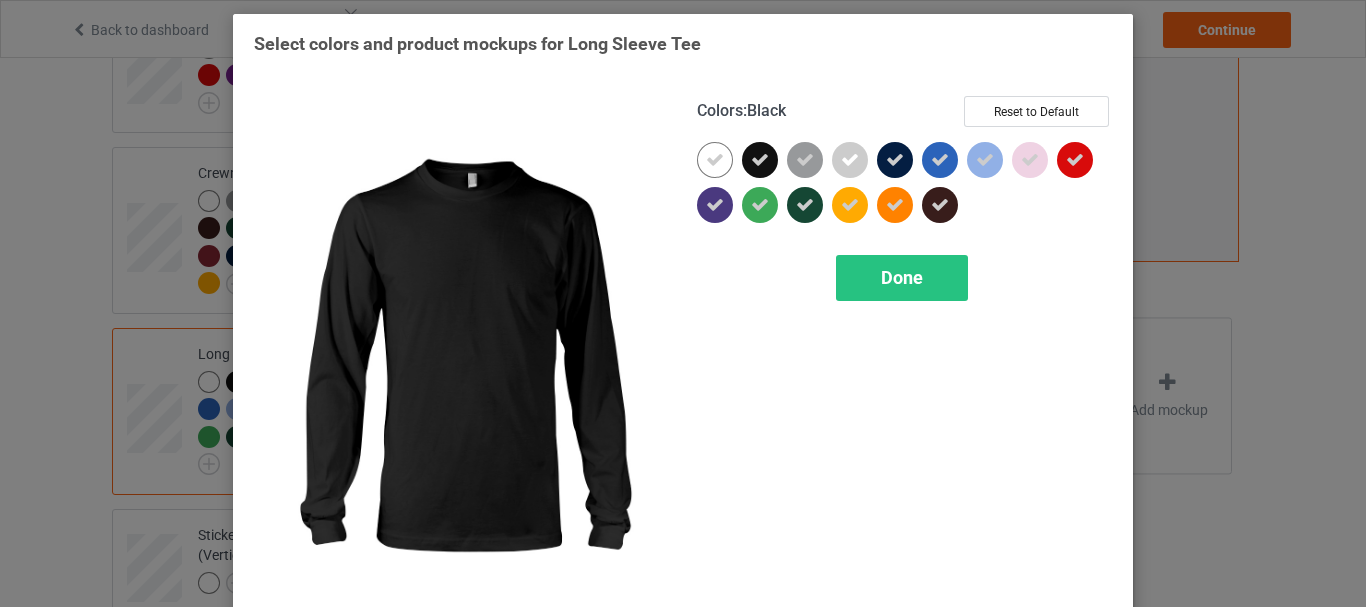 click at bounding box center (760, 160) 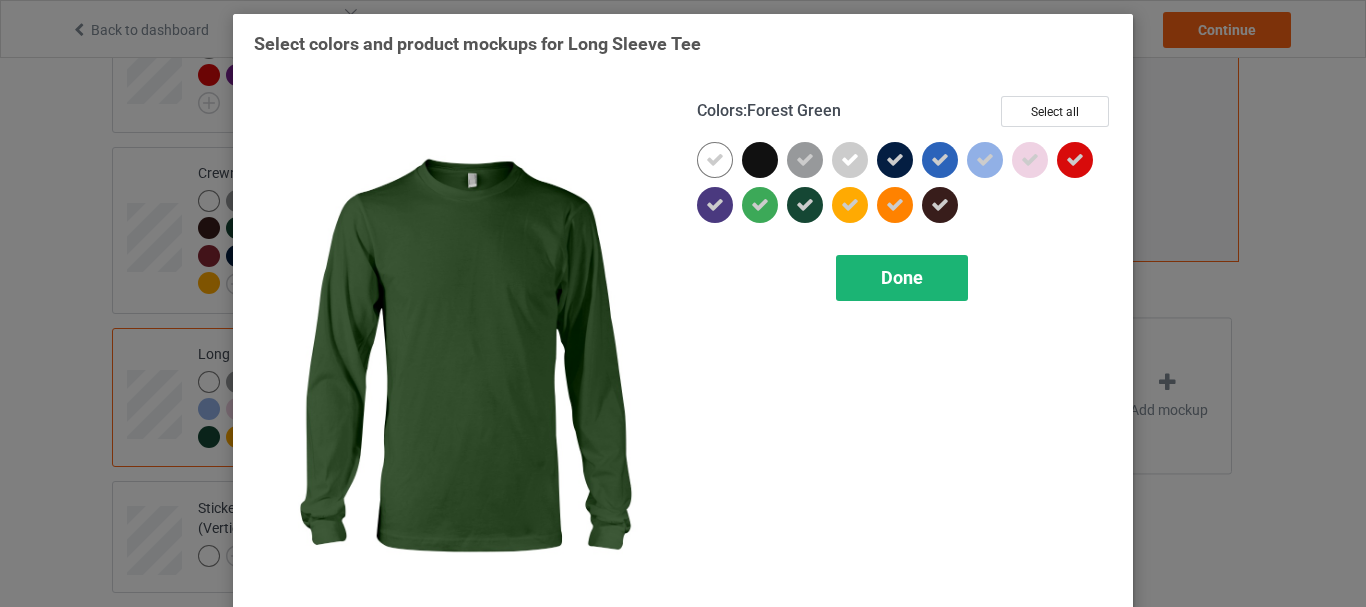 click on "Done" at bounding box center (902, 277) 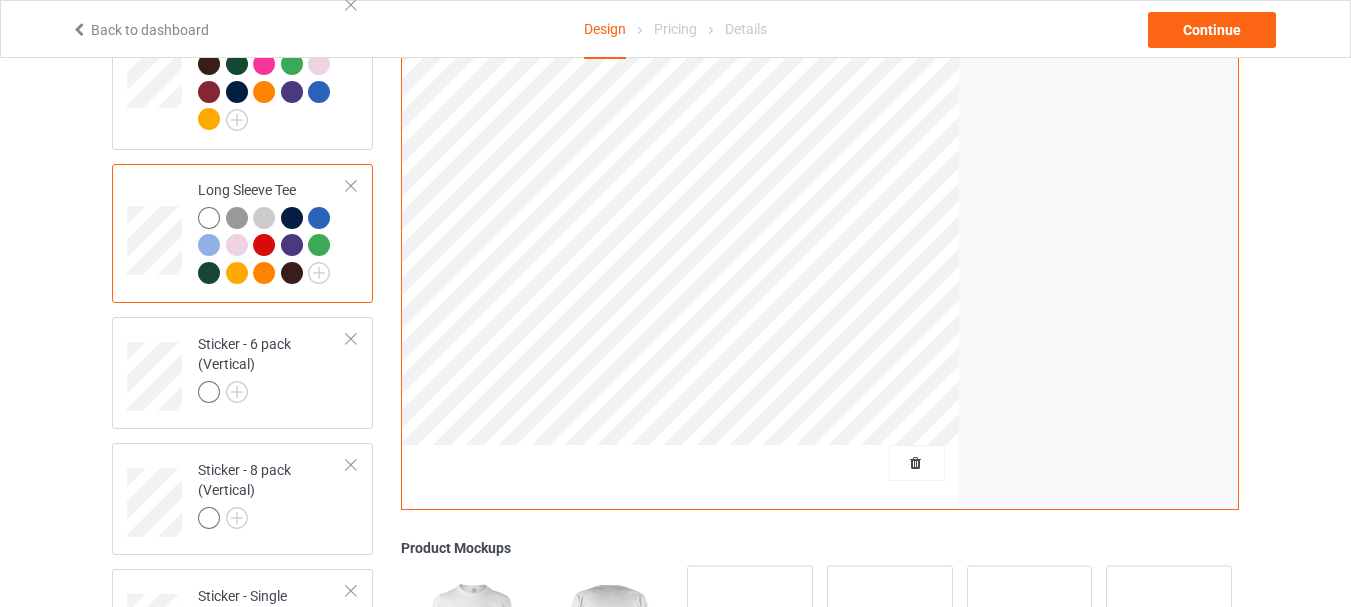 scroll, scrollTop: 800, scrollLeft: 0, axis: vertical 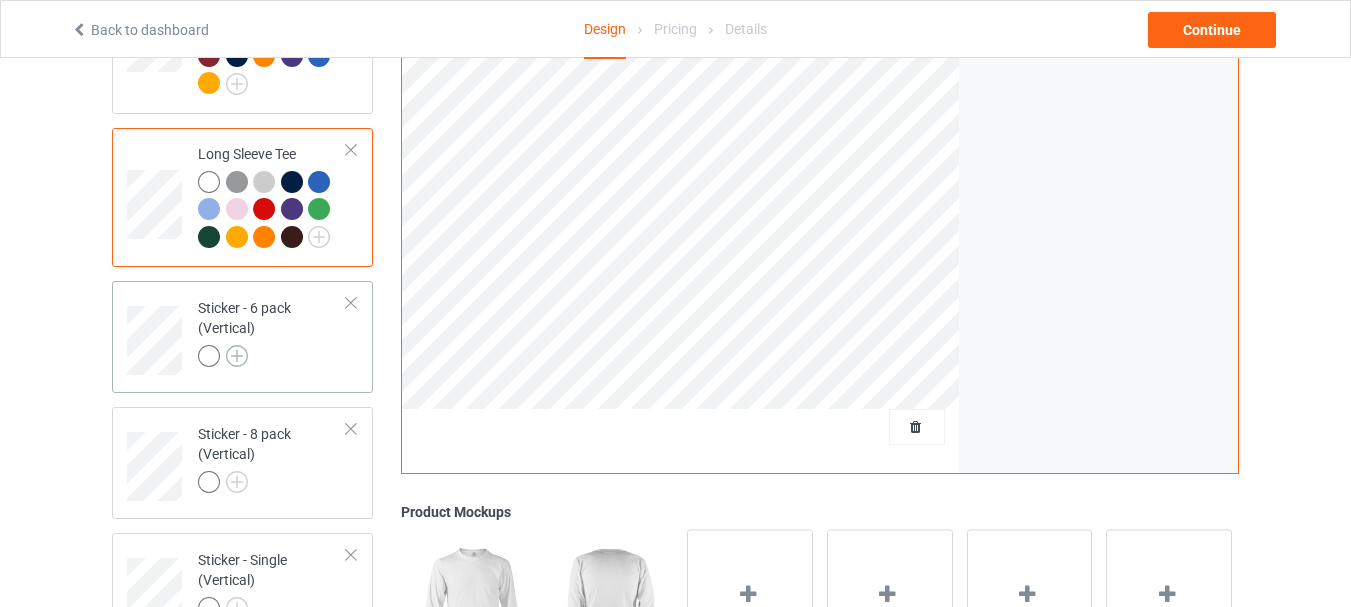 click at bounding box center (237, 356) 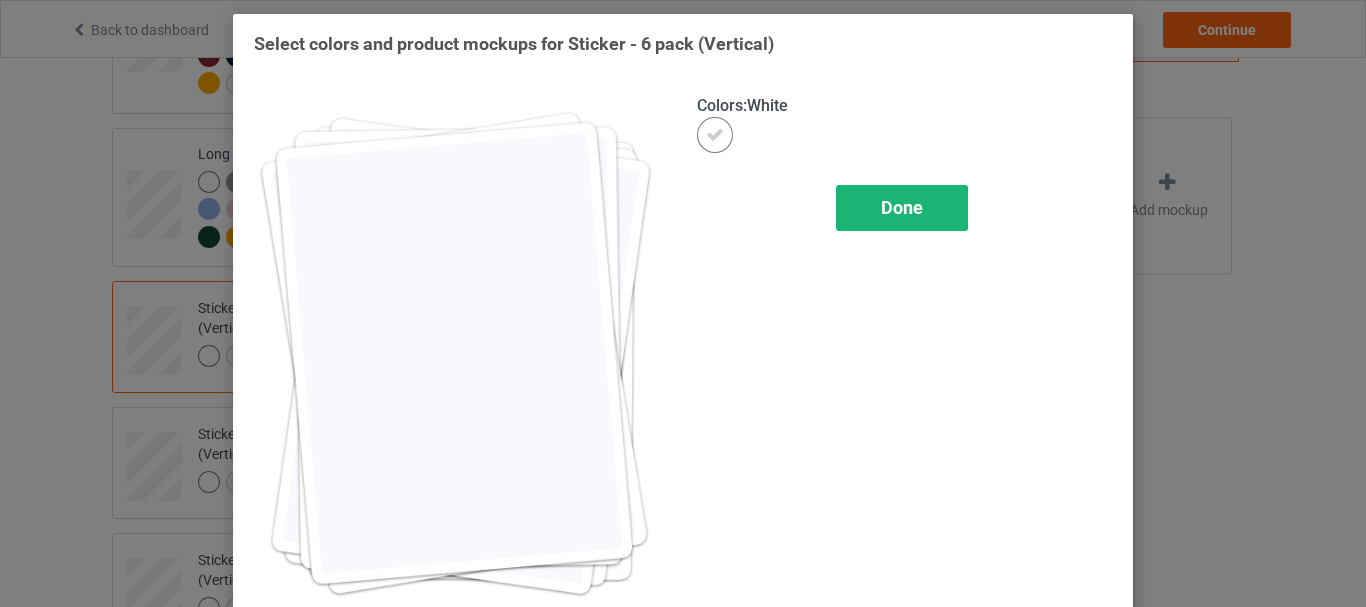 click on "Done" at bounding box center [902, 207] 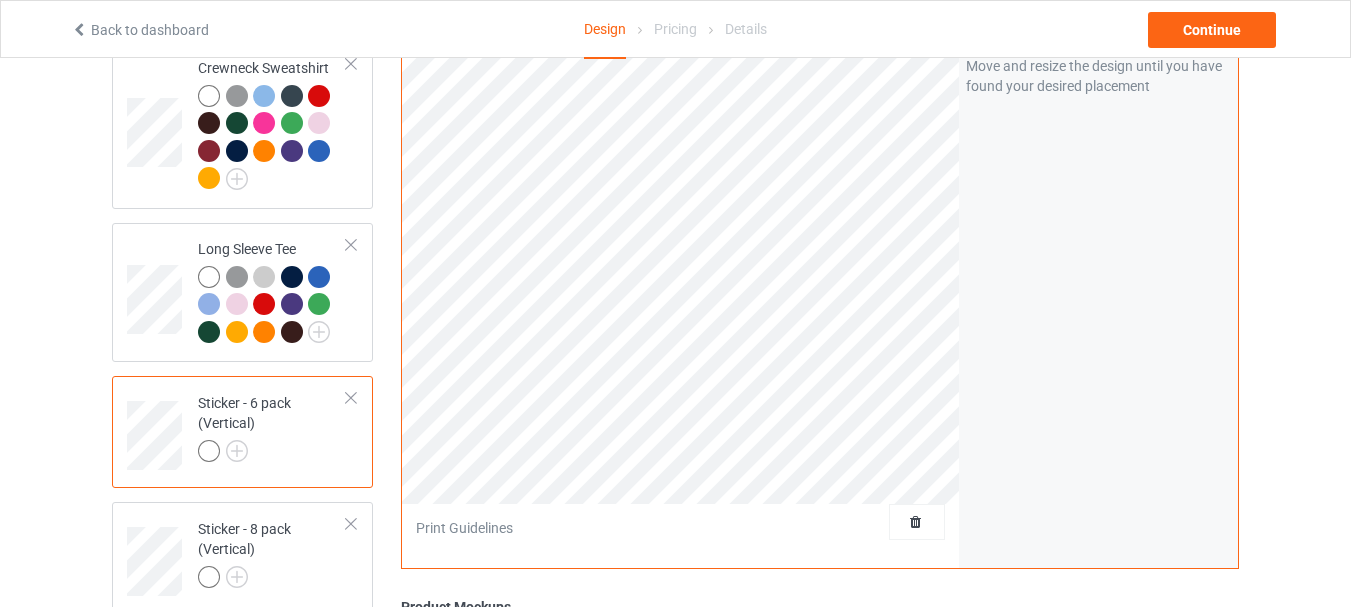 scroll, scrollTop: 1105, scrollLeft: 0, axis: vertical 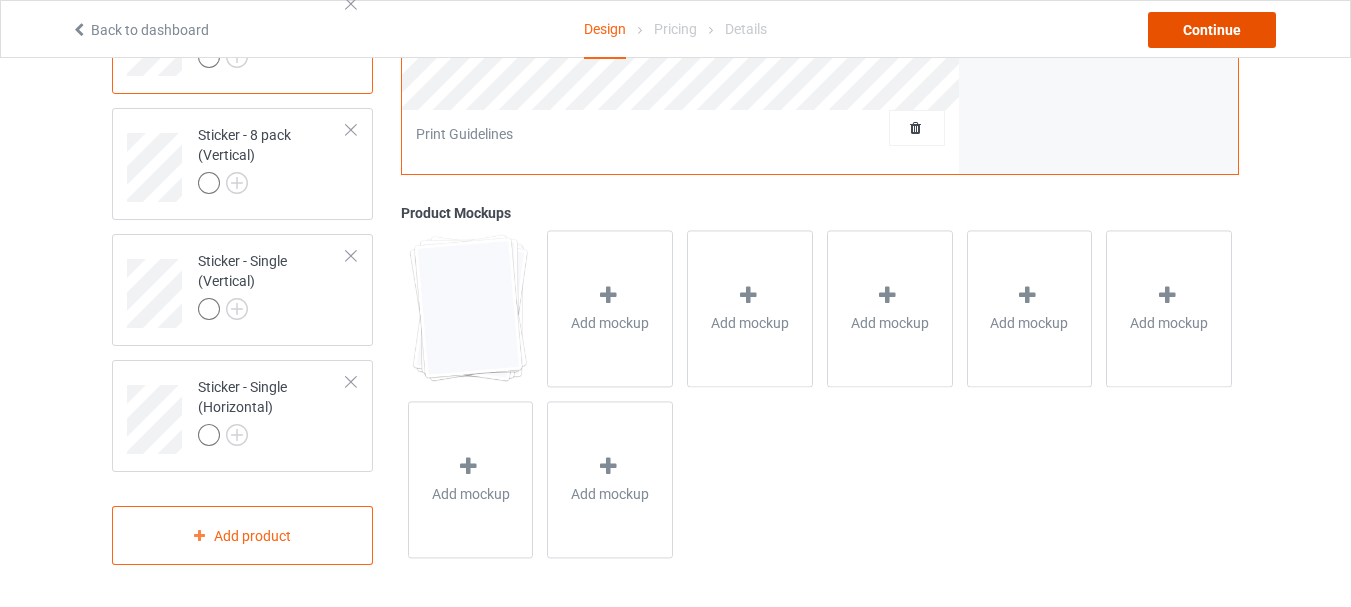 click on "Continue" at bounding box center [1212, 30] 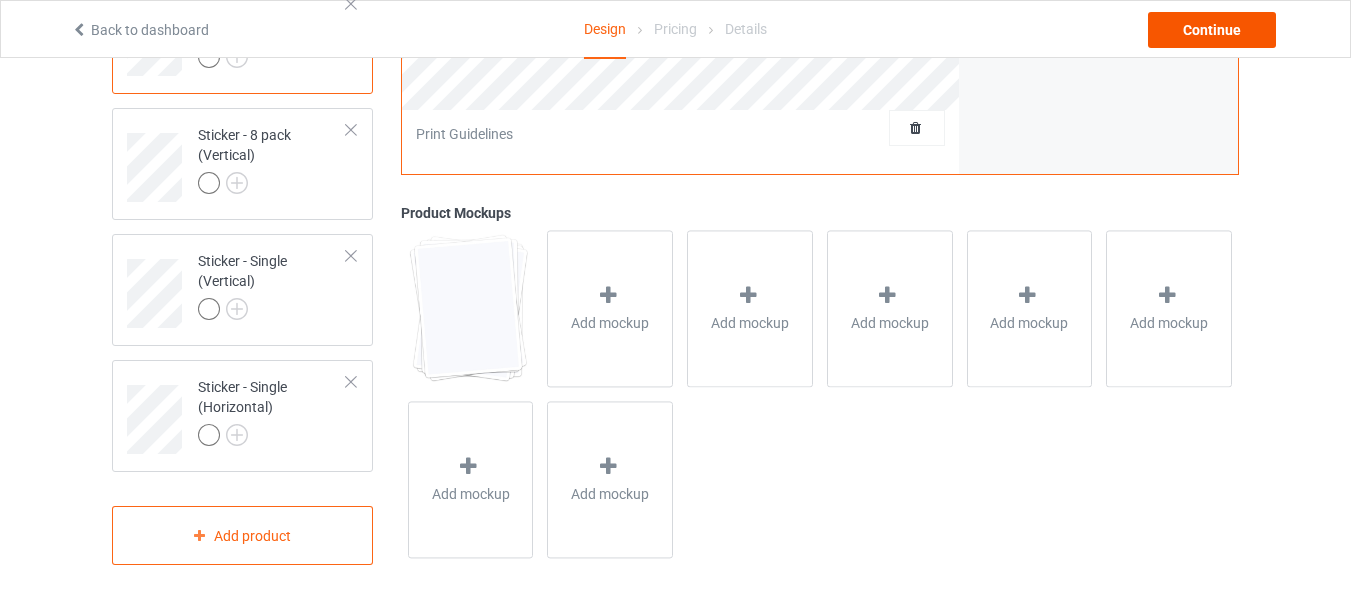 scroll, scrollTop: 0, scrollLeft: 0, axis: both 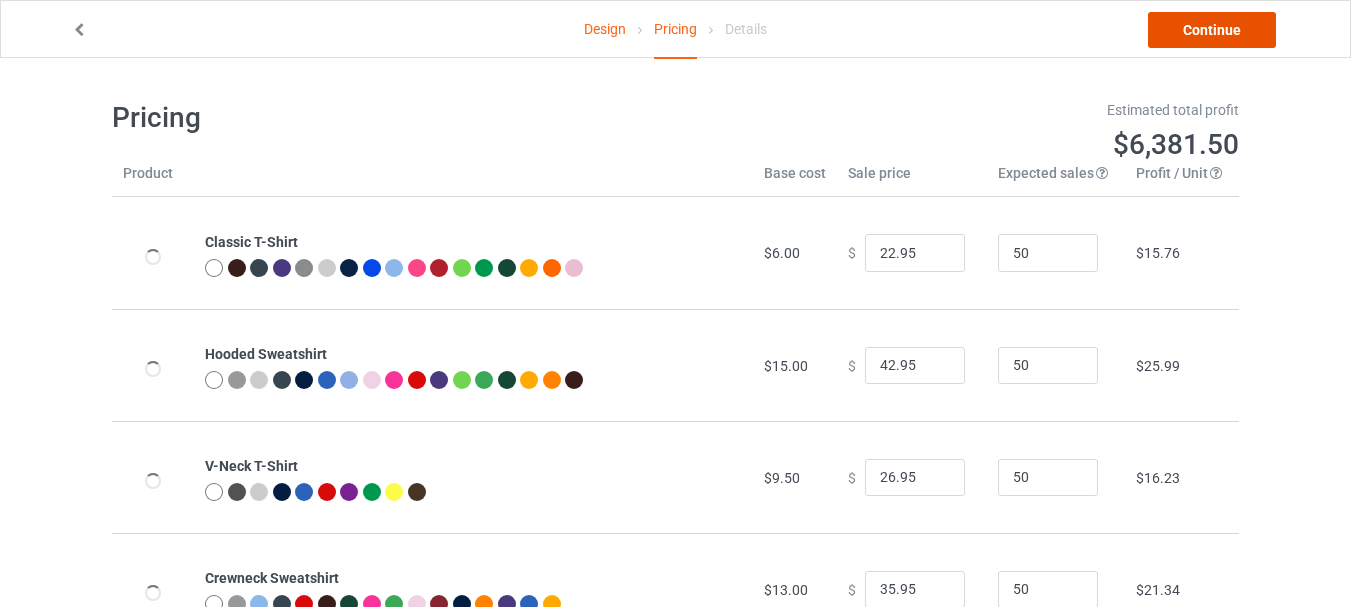 click on "Continue" at bounding box center (1212, 30) 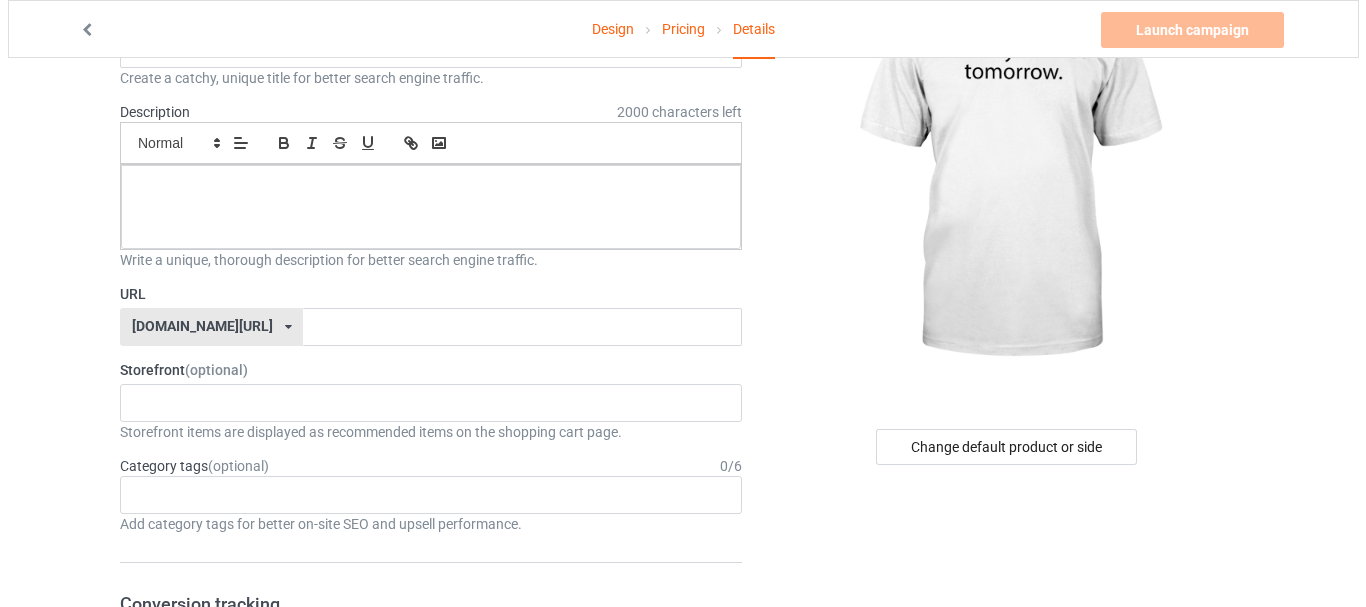 scroll, scrollTop: 400, scrollLeft: 0, axis: vertical 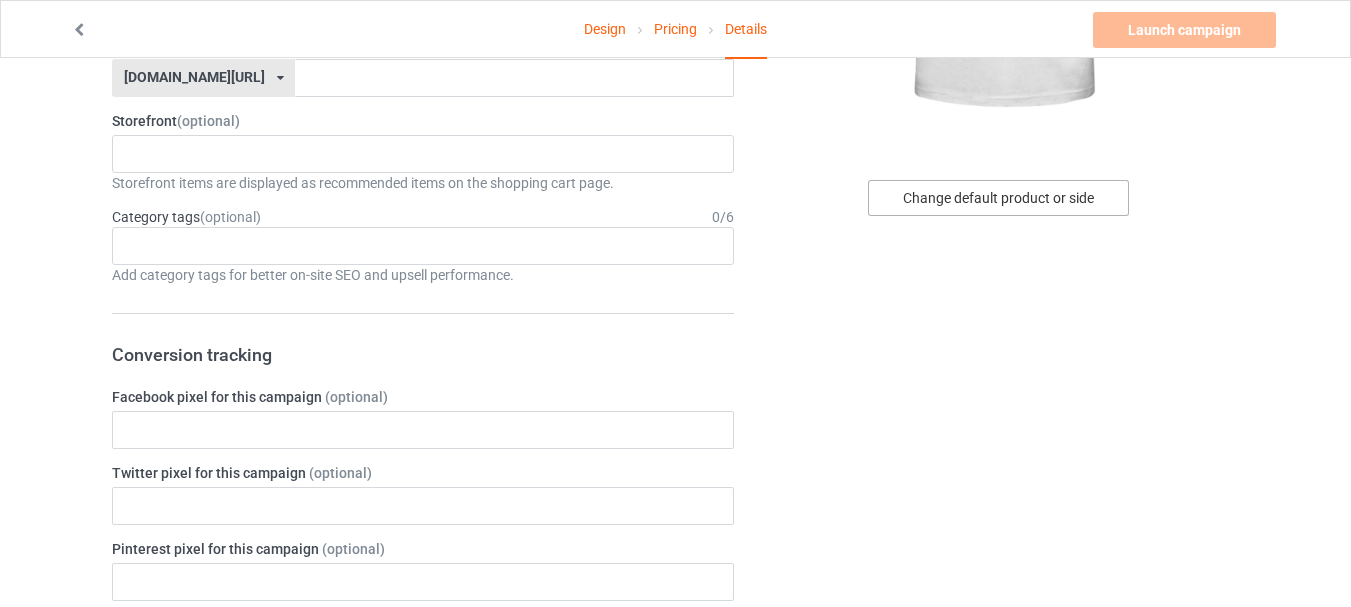 click on "Change default product or side" at bounding box center (998, 198) 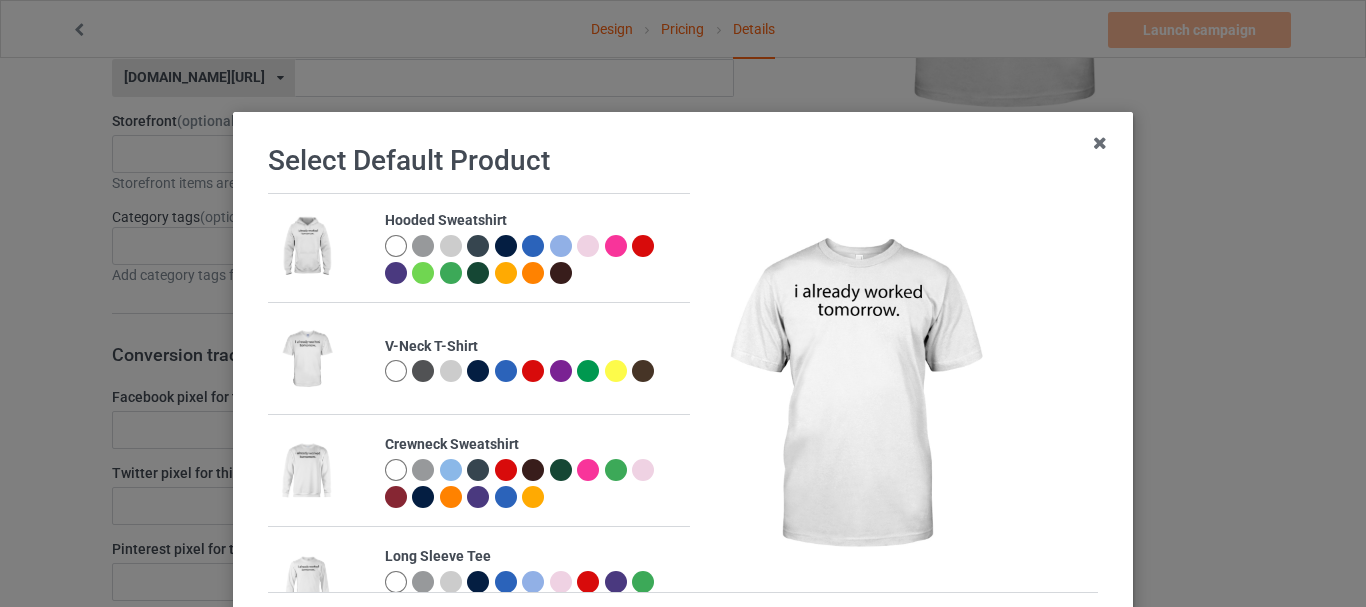 scroll, scrollTop: 500, scrollLeft: 0, axis: vertical 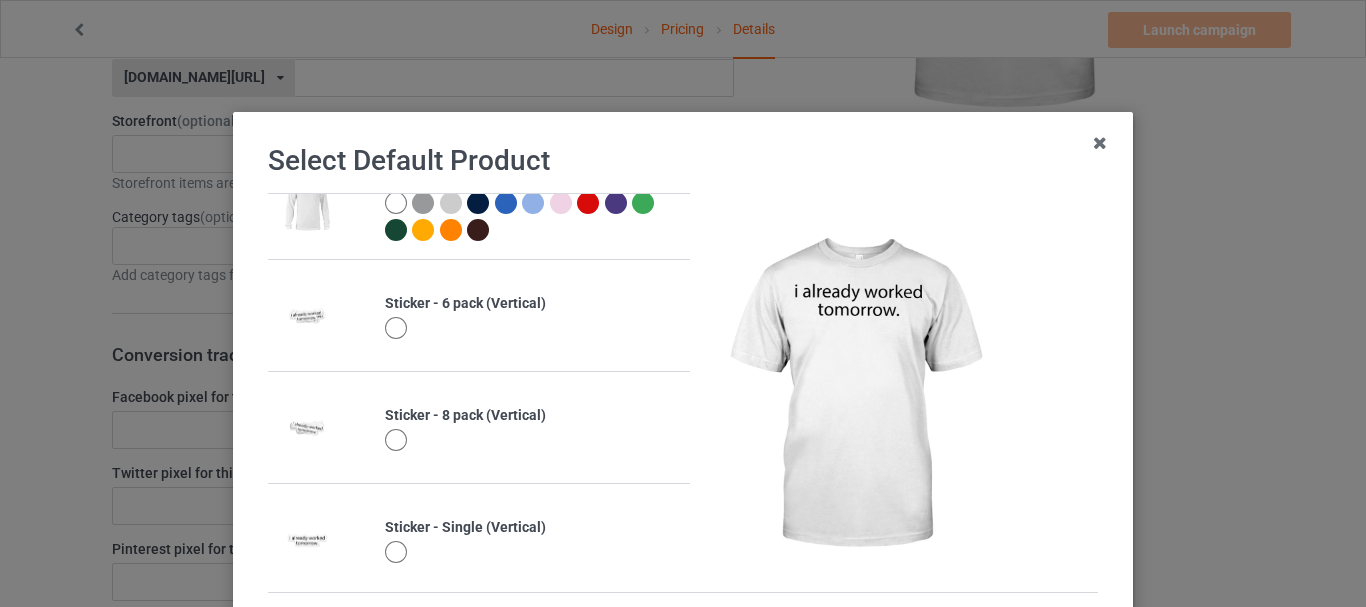 click at bounding box center (306, 316) 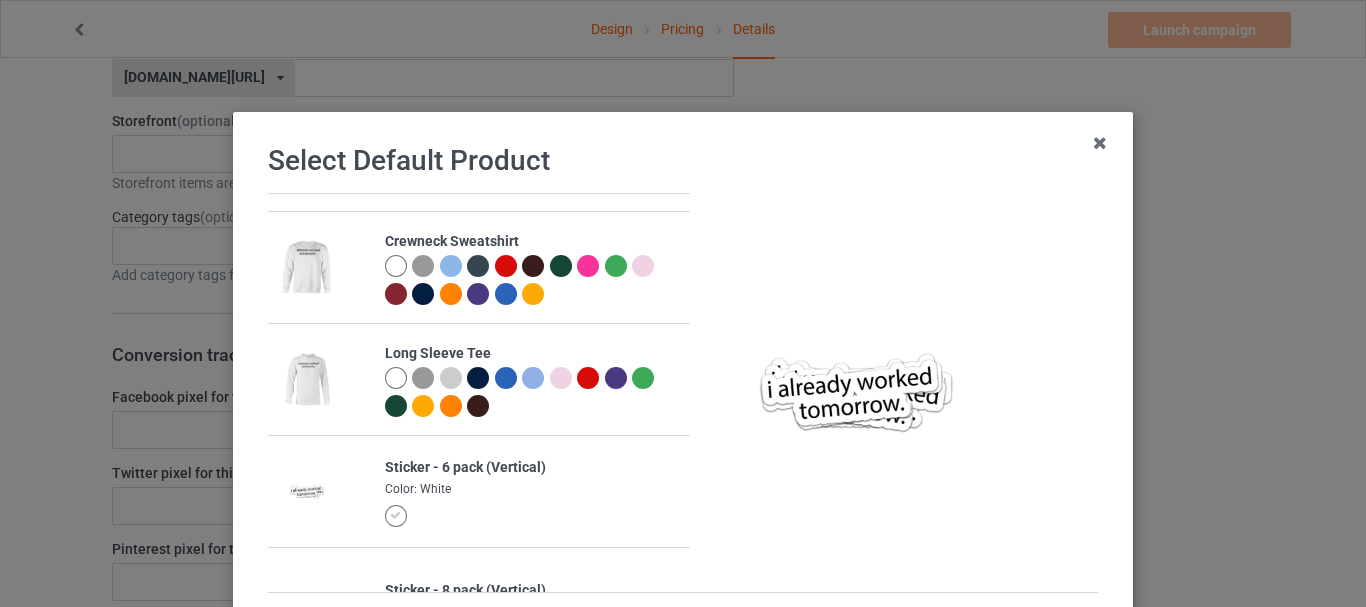 scroll, scrollTop: 293, scrollLeft: 0, axis: vertical 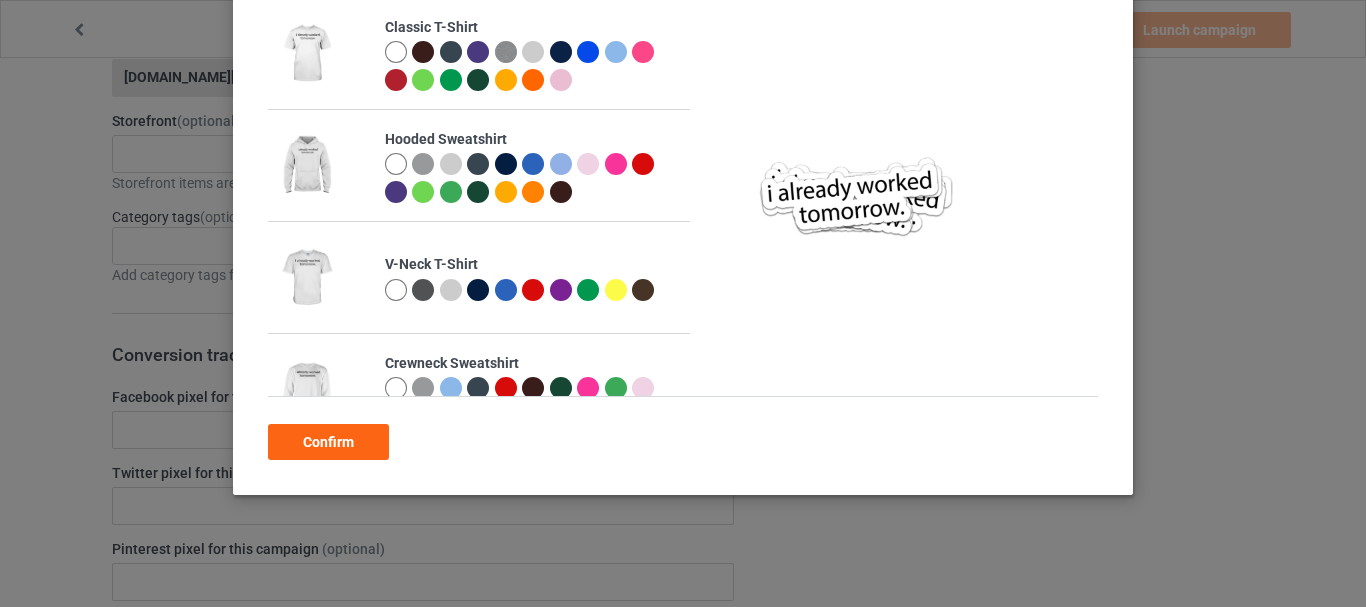 click on "Confirm" at bounding box center [328, 442] 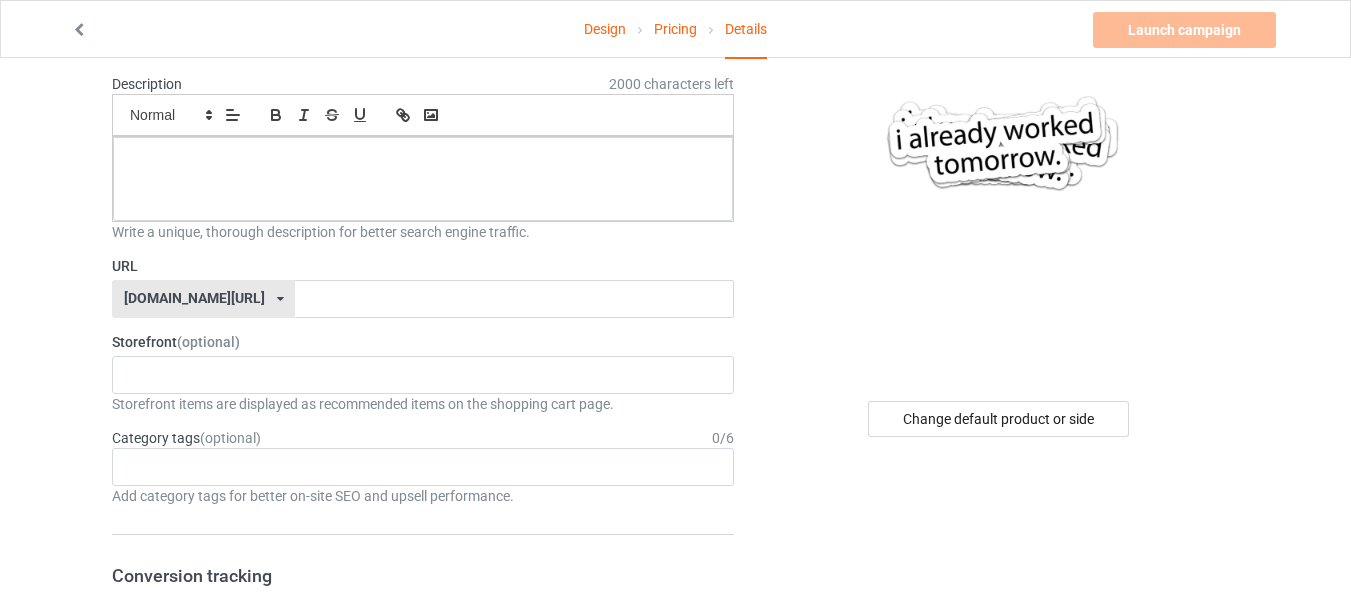 scroll, scrollTop: 0, scrollLeft: 0, axis: both 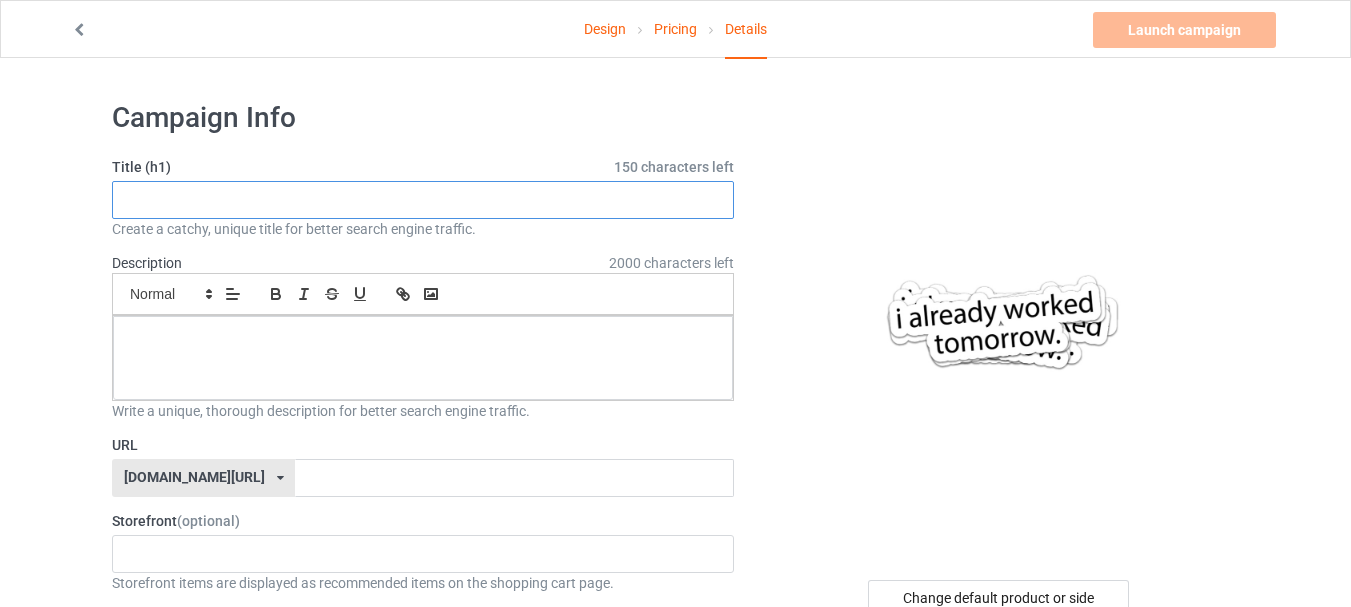 click at bounding box center (423, 200) 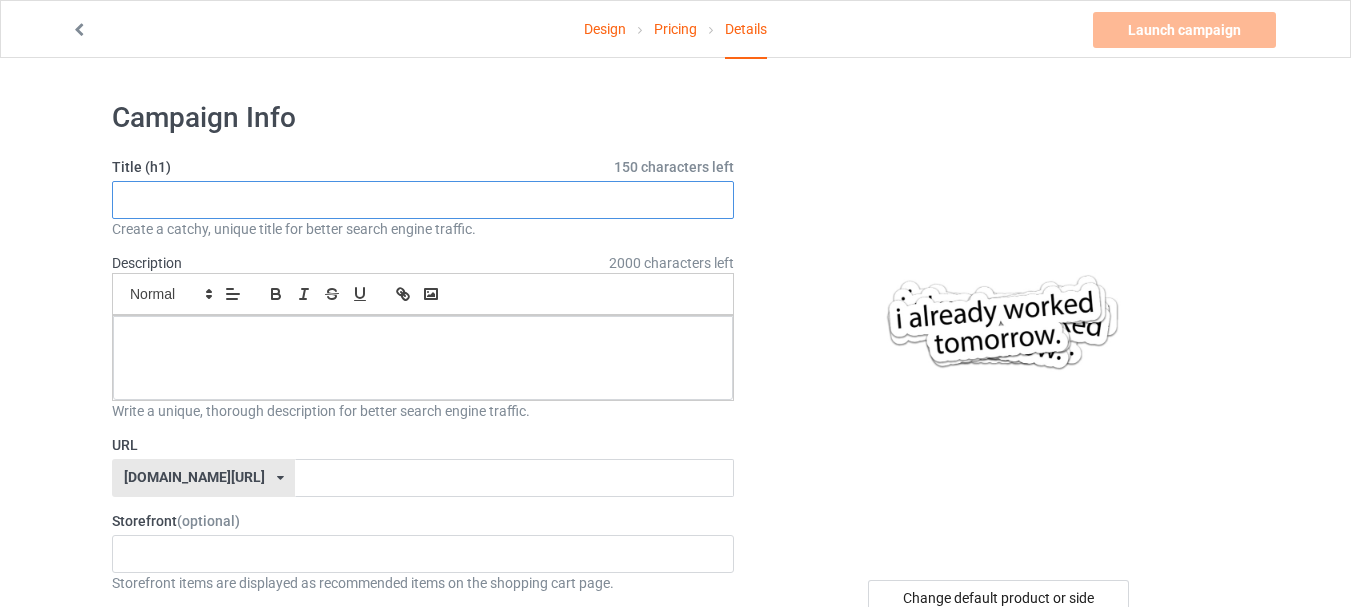 paste on "i already worked [DATE]" 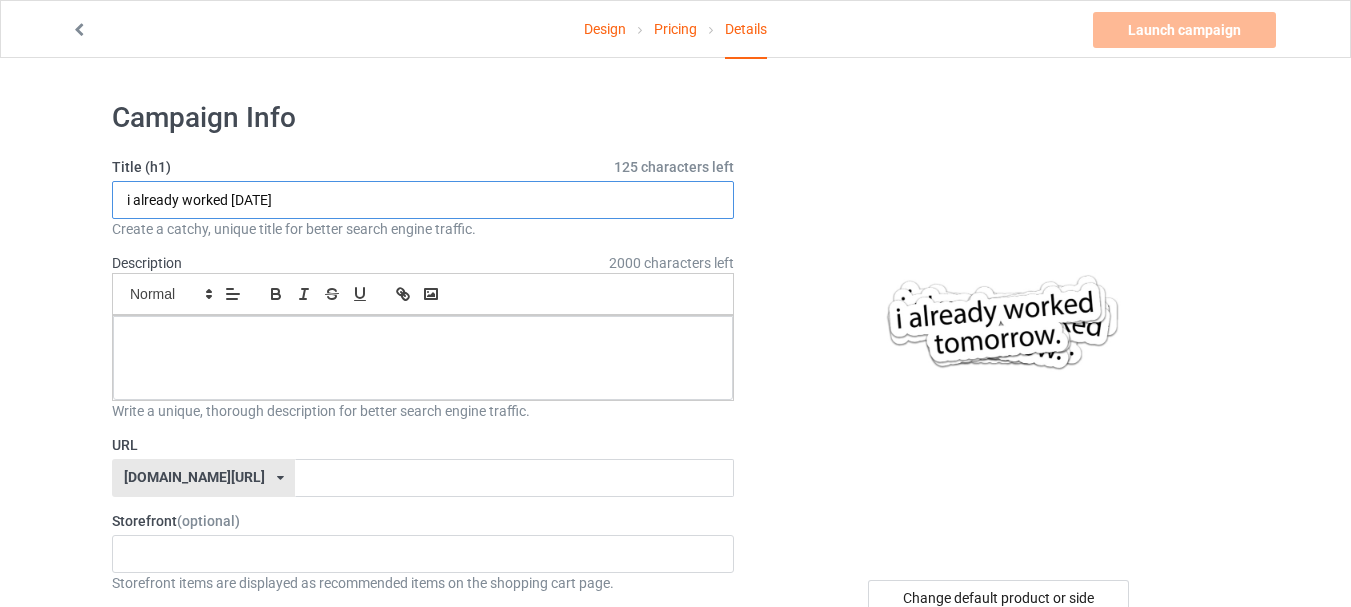 click on "i already worked [DATE]" at bounding box center [423, 200] 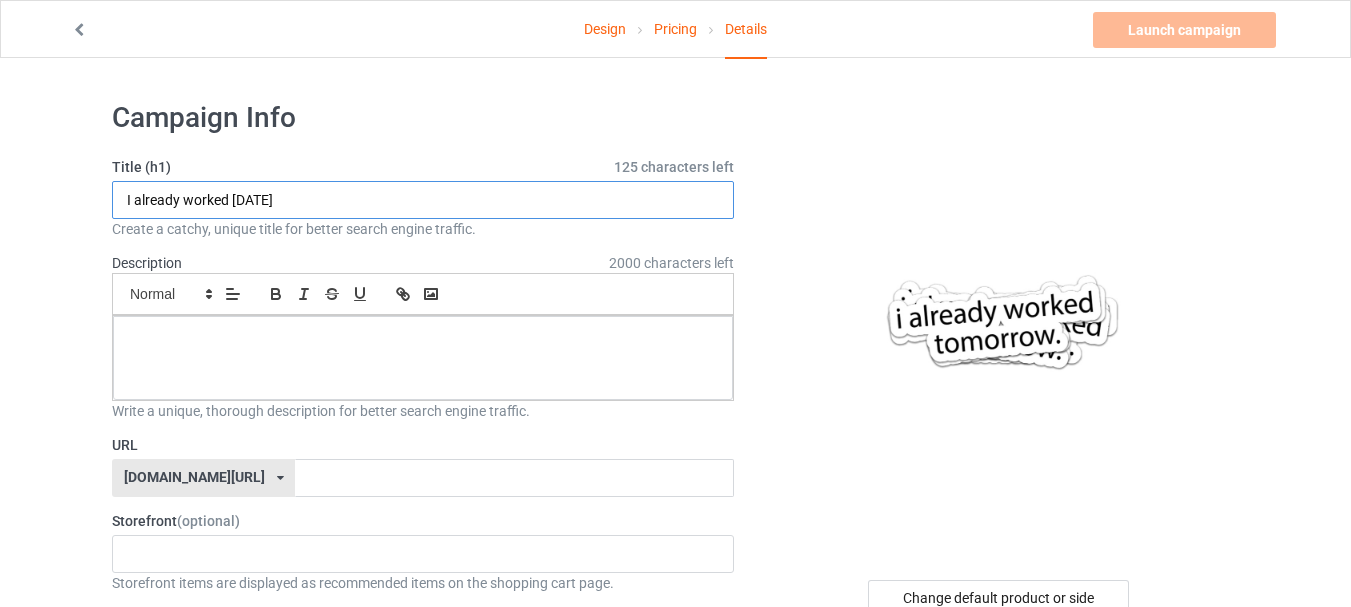 click on "I already worked [DATE]" at bounding box center [423, 200] 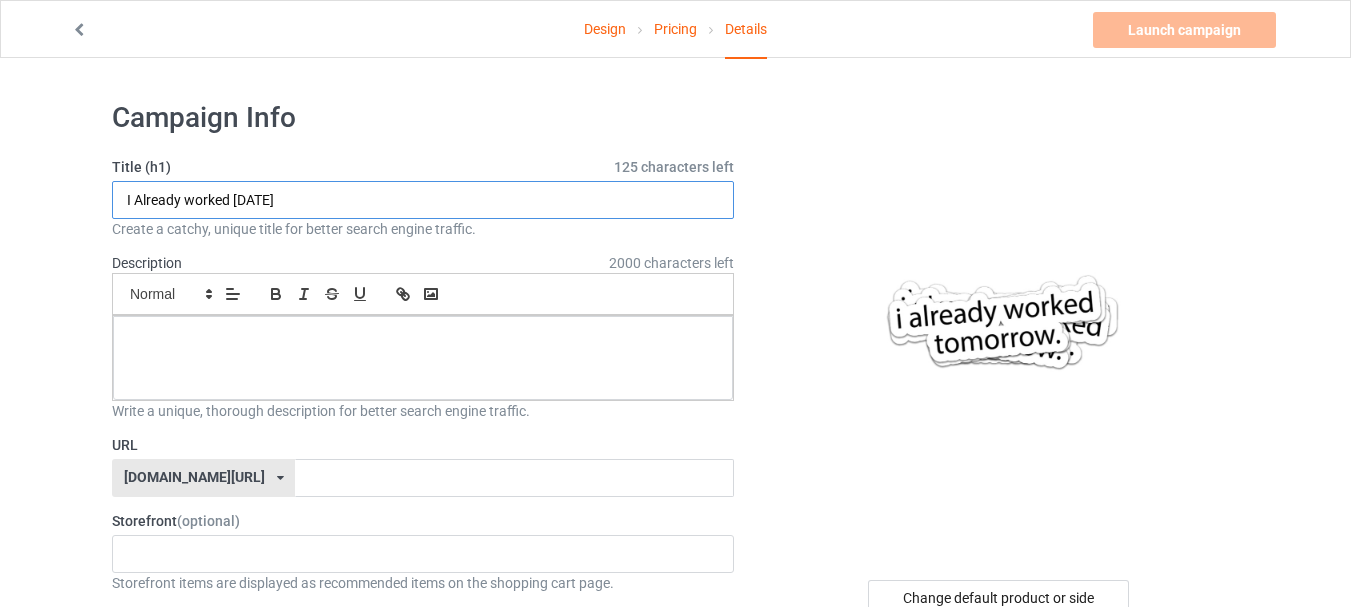 click on "I Already worked [DATE]" at bounding box center (423, 200) 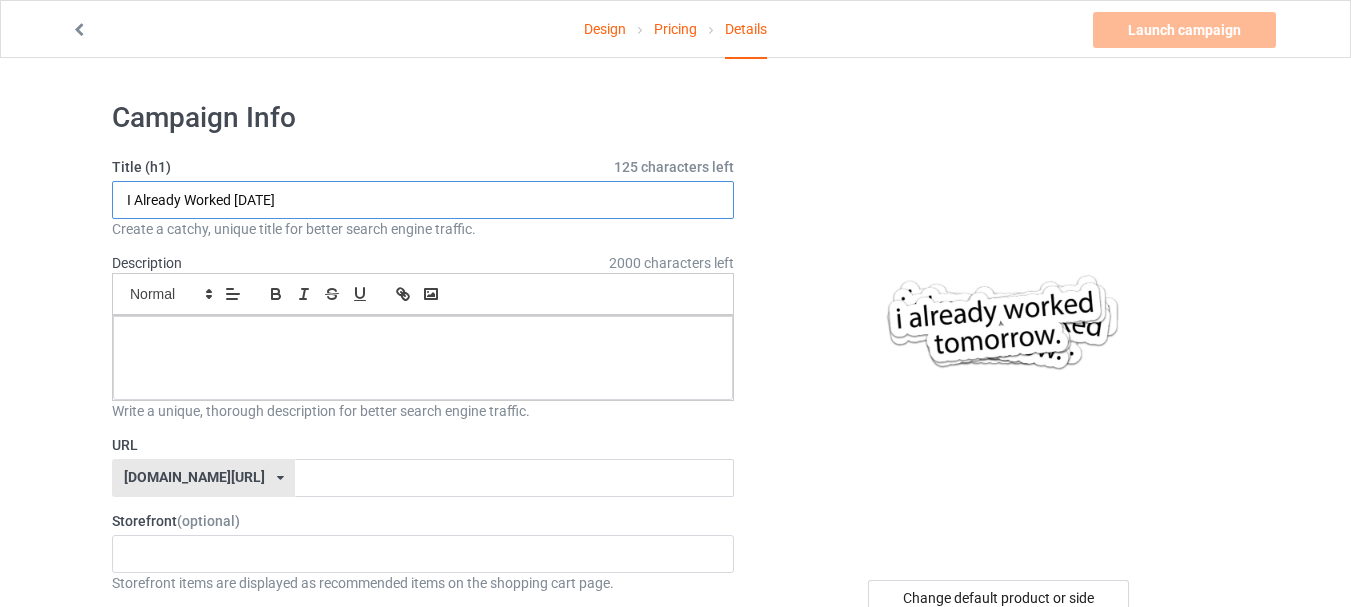 click on "I Already Worked [DATE]" at bounding box center (423, 200) 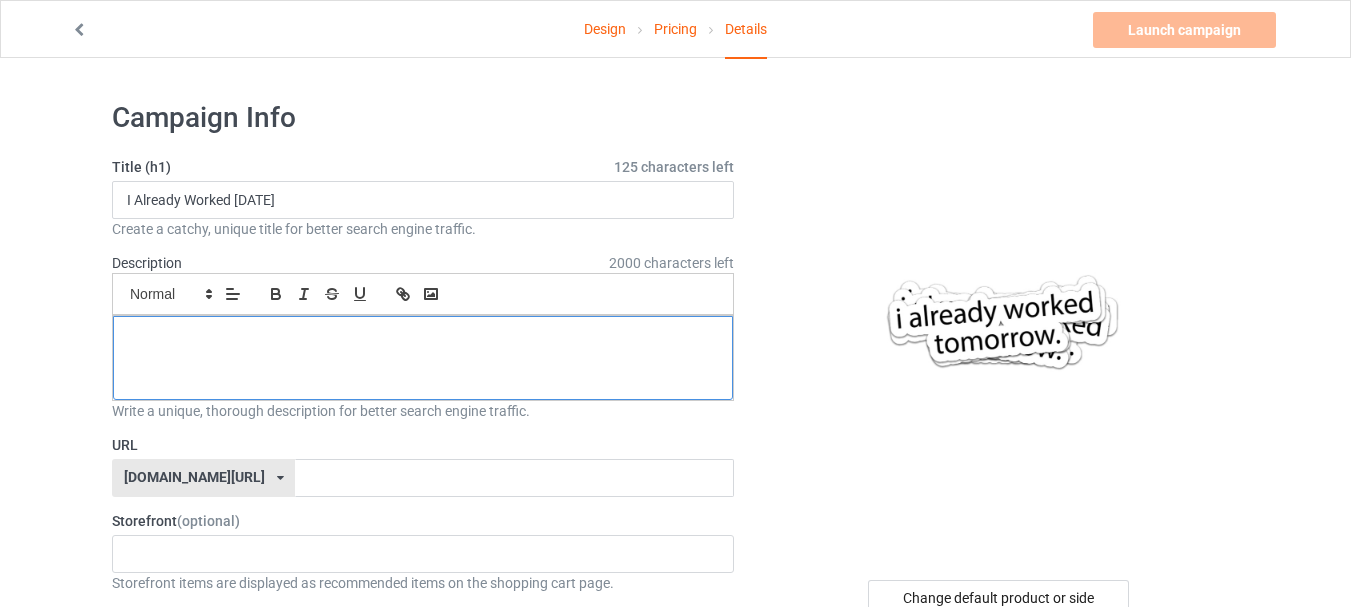 click at bounding box center (423, 358) 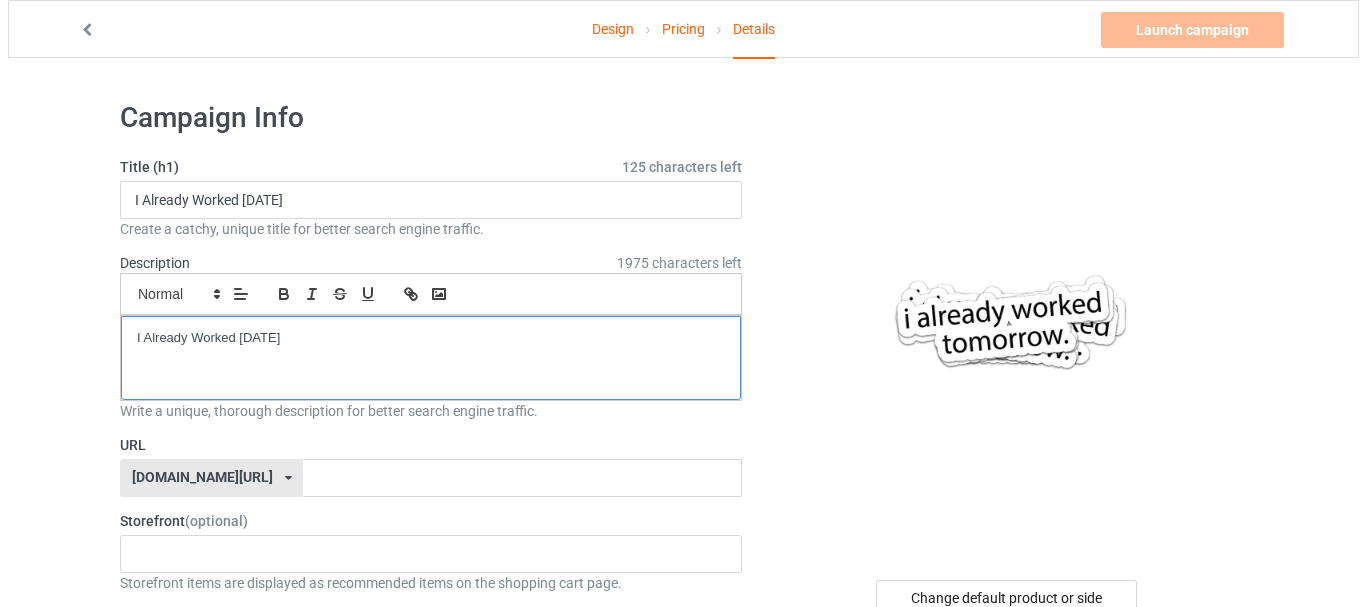 scroll, scrollTop: 0, scrollLeft: 0, axis: both 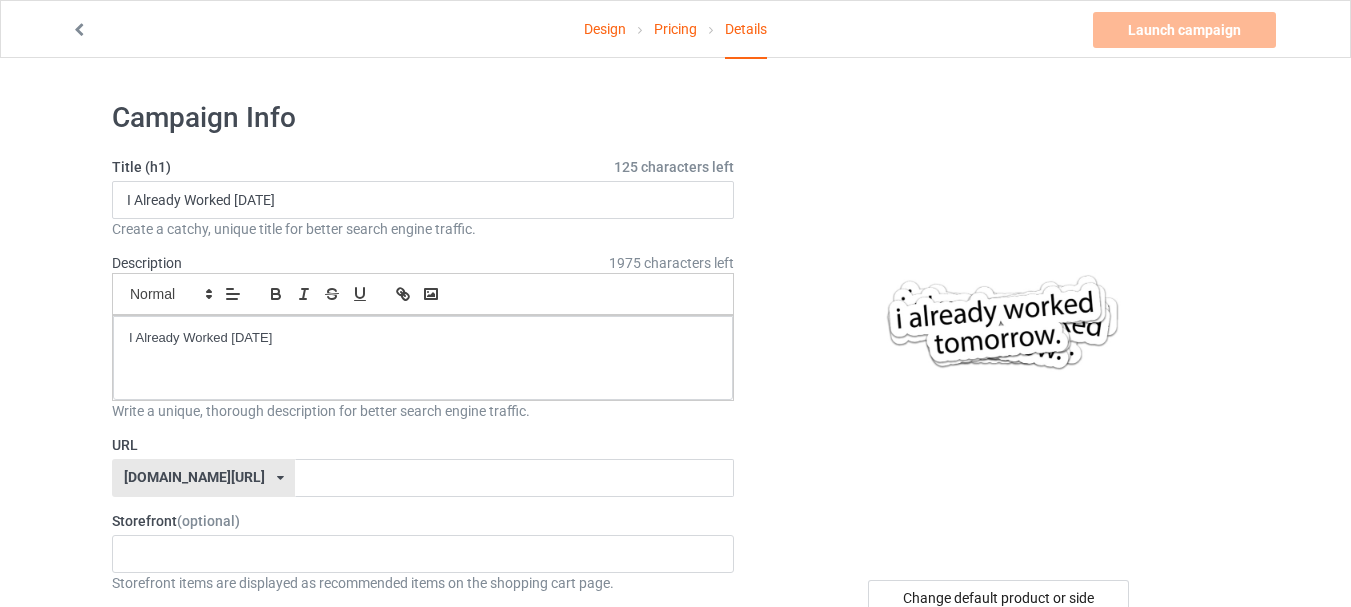 click on "Title (h1) 125   characters left I Already Worked [DATE] Create a catchy, unique title for better search engine traffic. Description 1975   characters left       Small Normal Large Big Huge                                                                                     I Already Worked [DATE] Write a unique, thorough description for better search engine traffic. URL [DOMAIN_NAME][URL] [DOMAIN_NAME][URL] [DOMAIN_NAME][URL] 60de6190137c93674cefa3eb 587d0d41cee36fd012c64a69 Storefront (optional) Cat Funny Shirts Animals 6331ae810e9a400035446a8f 630e5a9655562b0035161631 60e882b4d51d0b430ee08b56 Storefront items are displayed as recommended items on the shopping cart page. Category tags (optional) 0 / 6 Age > [DEMOGRAPHIC_DATA] > 1 Age > [DEMOGRAPHIC_DATA] Months > 1 Month Age > [DEMOGRAPHIC_DATA] Months Age > [DEMOGRAPHIC_DATA] Age > [DEMOGRAPHIC_DATA] > 10 Age > [DEMOGRAPHIC_DATA] Months > 10 Month Age > [DEMOGRAPHIC_DATA] > 100 Sports > Running > 10K Run Age > [DEMOGRAPHIC_DATA] > 11 Age > [DEMOGRAPHIC_DATA] Months > 11 Month Age > [DEMOGRAPHIC_DATA] > 12 Age > [DEMOGRAPHIC_DATA] Months > 12 Month Age > [DEMOGRAPHIC_DATA] > 13 Age > [DEMOGRAPHIC_DATA] > 14 Age > [DEMOGRAPHIC_DATA] > 15 Age > [DEMOGRAPHIC_DATA] 1" at bounding box center (423, 1064) 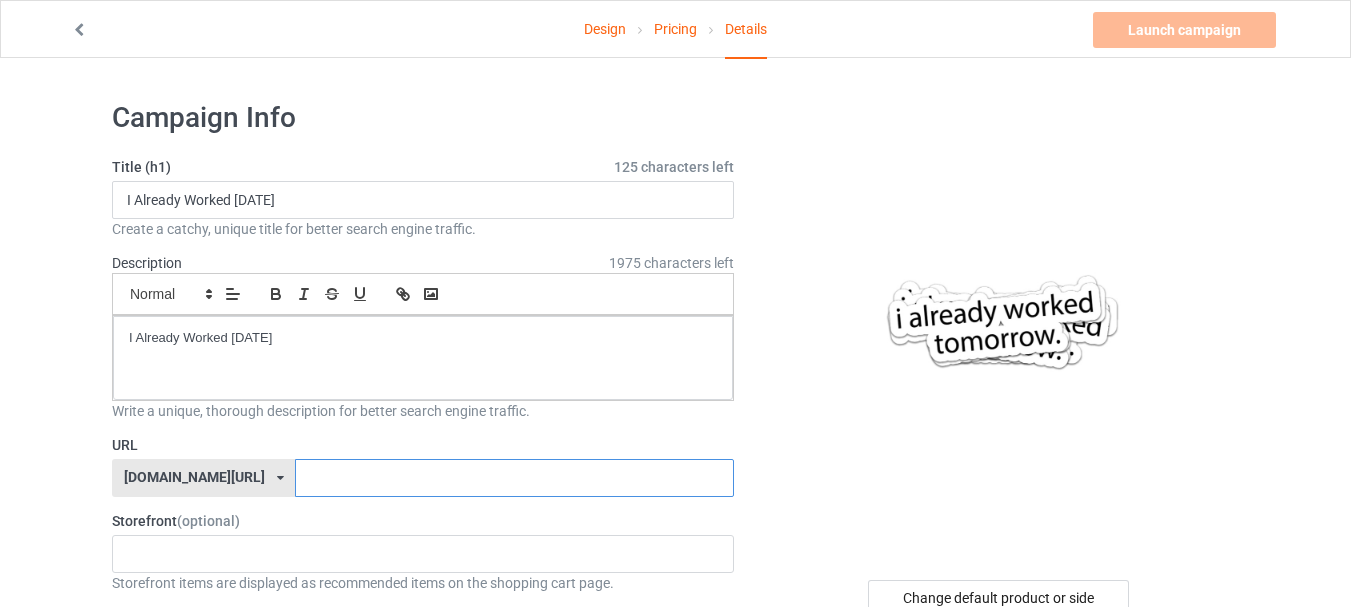 click at bounding box center (514, 478) 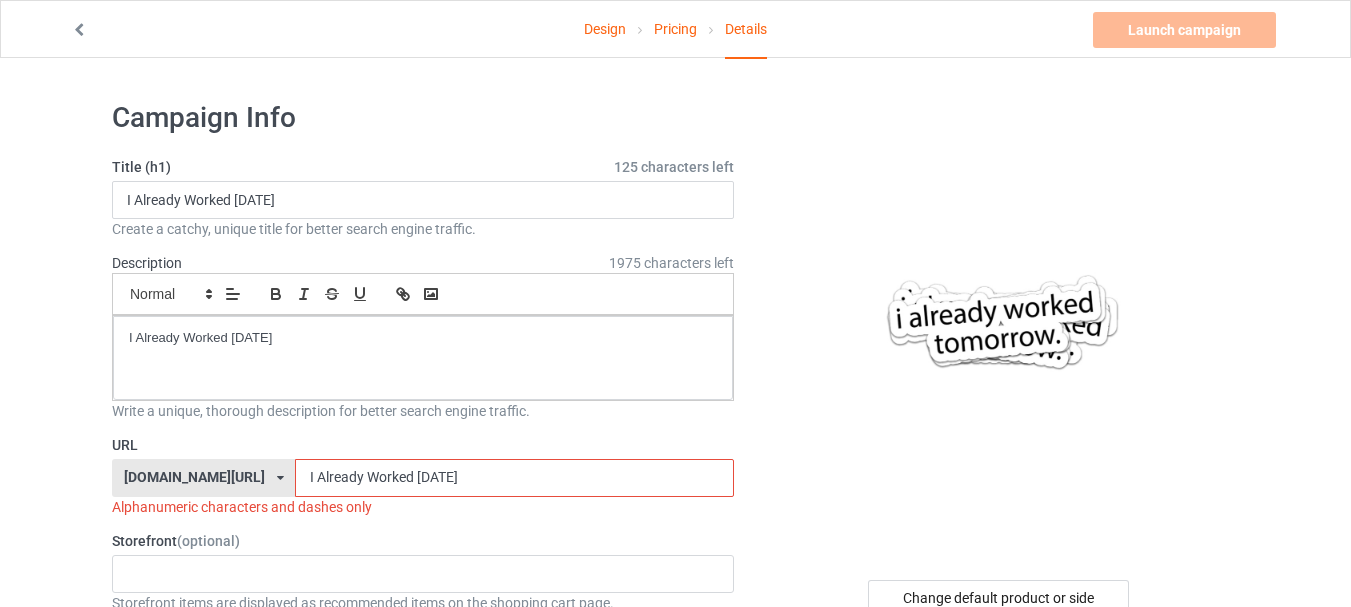 click on "I Already Worked [DATE]" at bounding box center (514, 478) 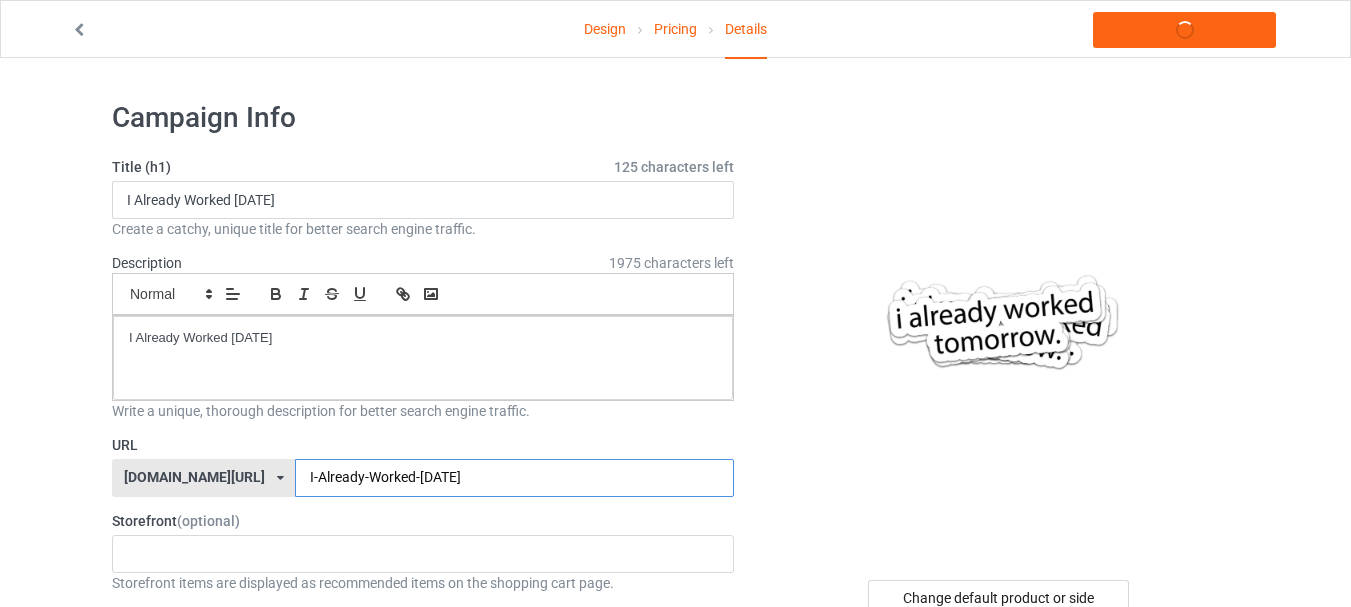 type on "I-Already-Worked-[DATE]" 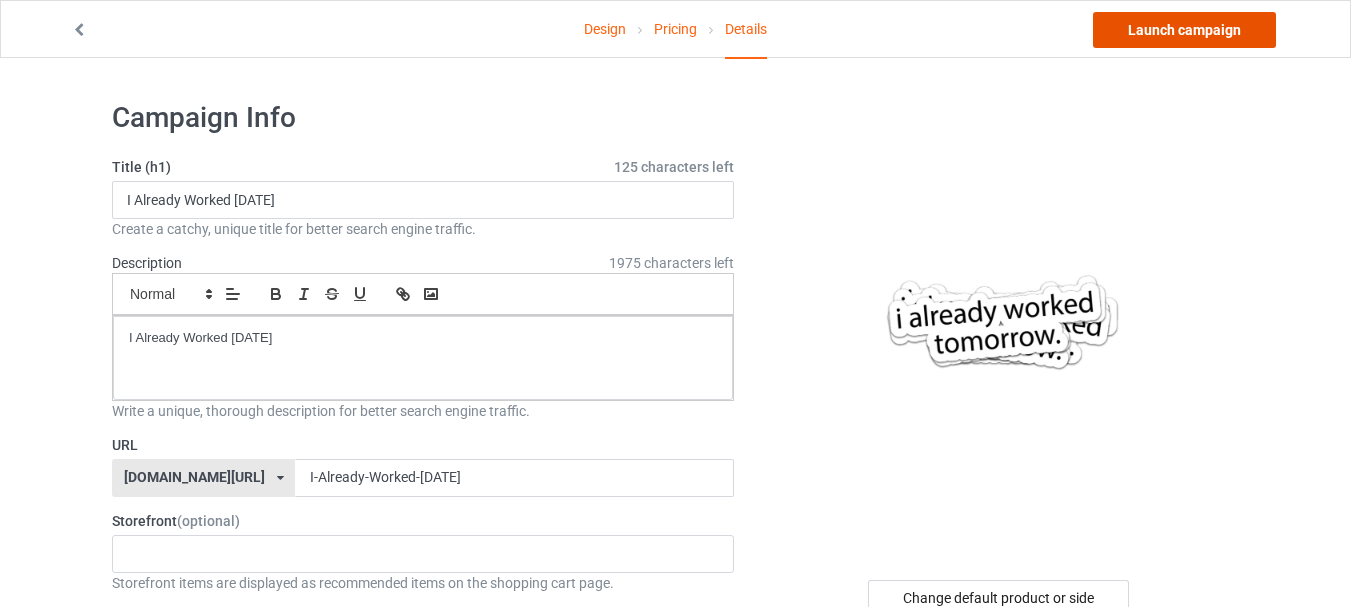 click on "Launch campaign" at bounding box center [1184, 30] 